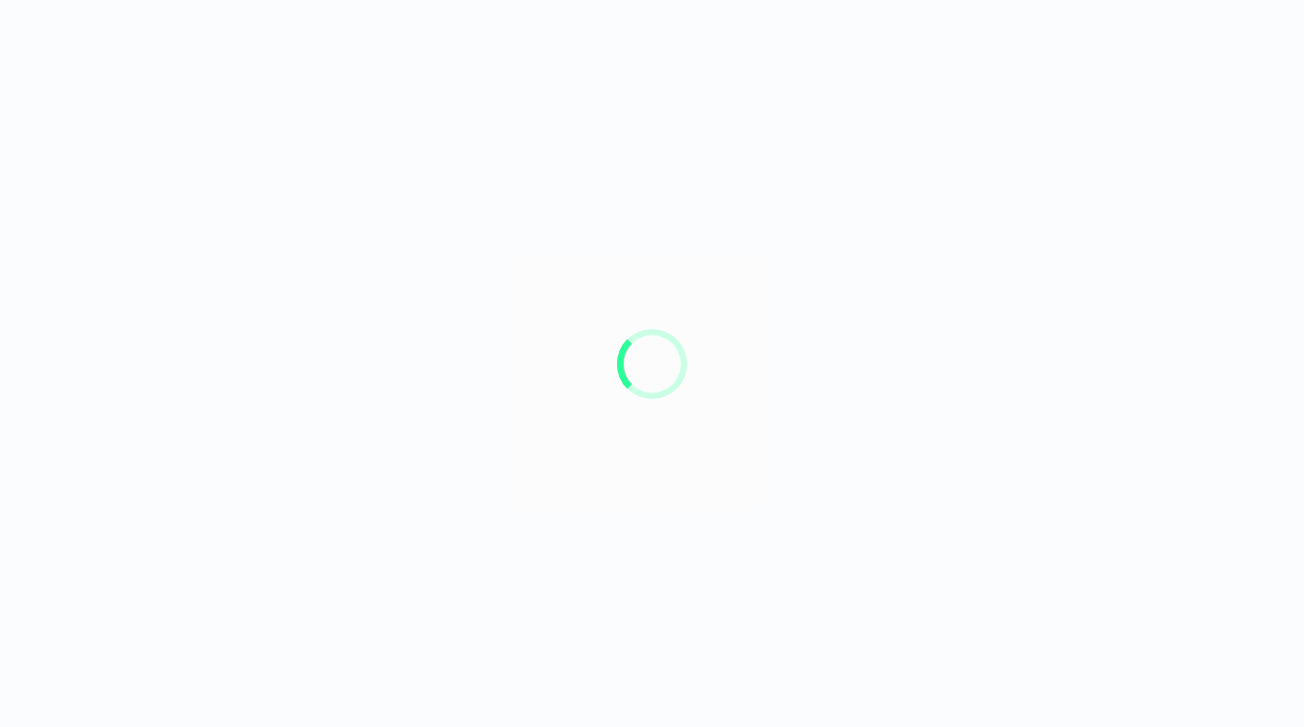 scroll, scrollTop: 0, scrollLeft: 0, axis: both 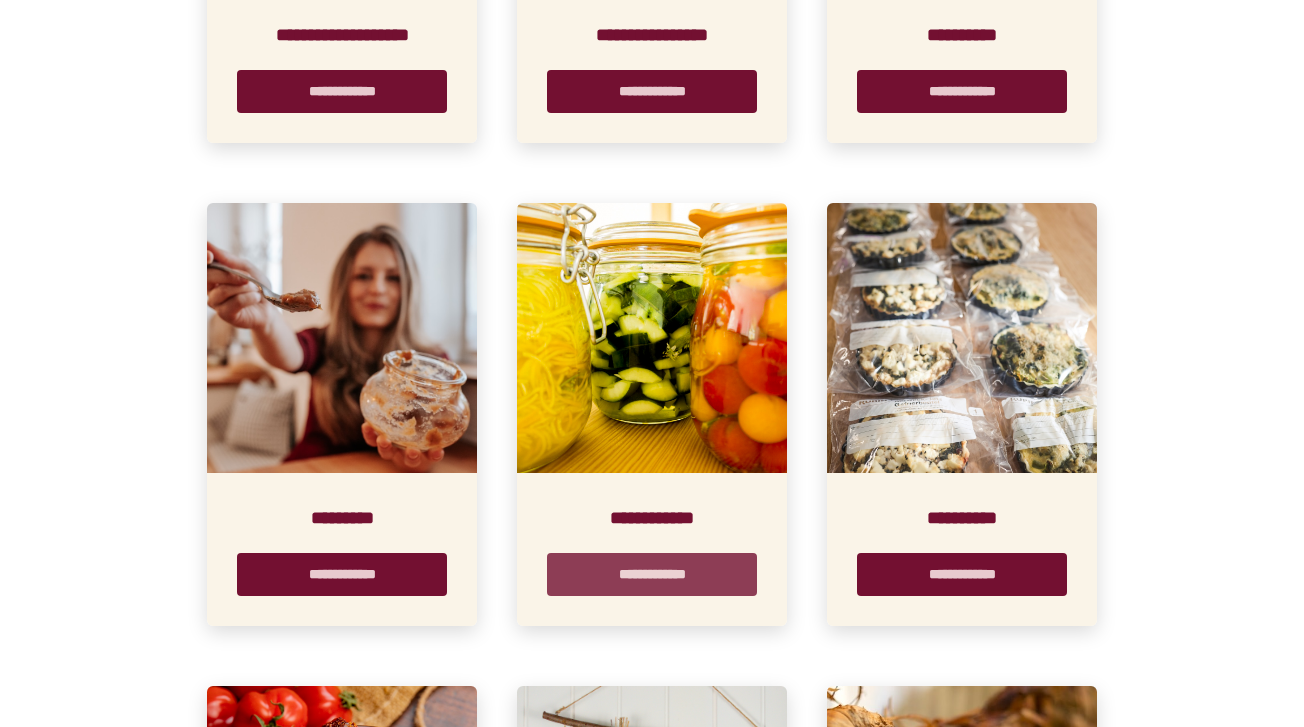 click on "**********" at bounding box center (652, 574) 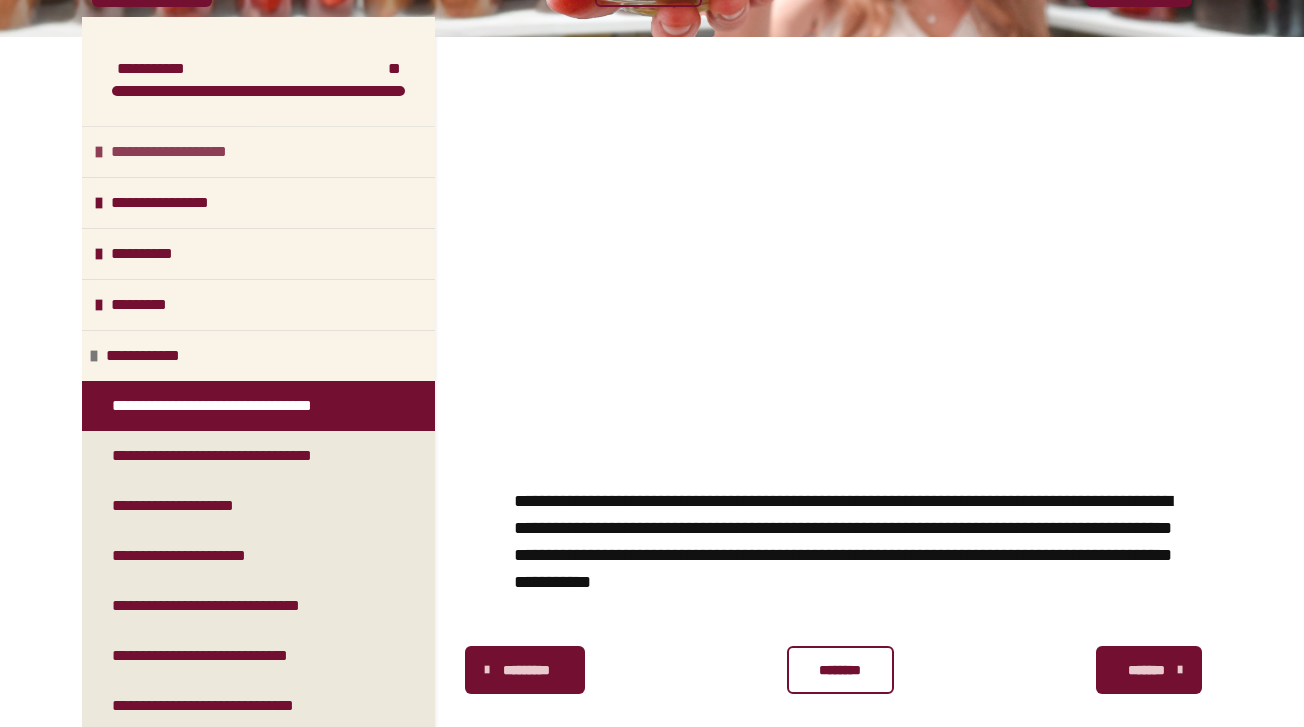 scroll, scrollTop: 448, scrollLeft: 0, axis: vertical 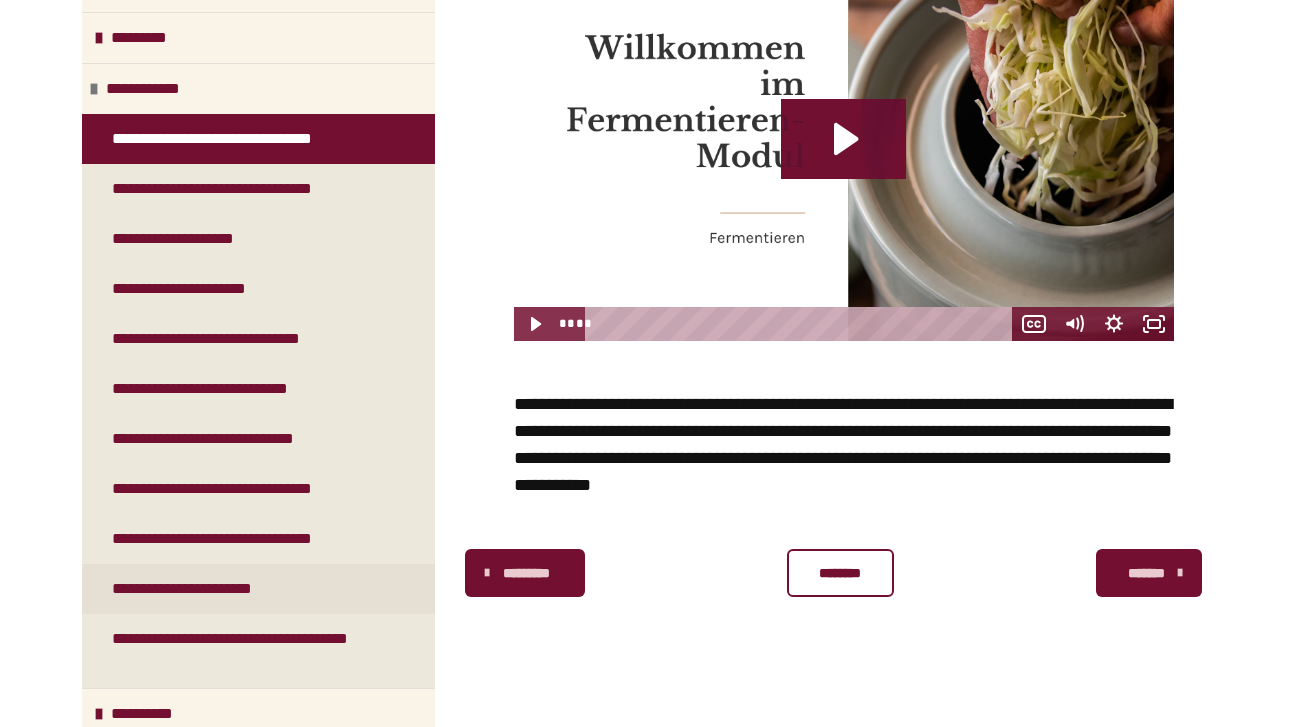 click on "**********" at bounding box center (204, 589) 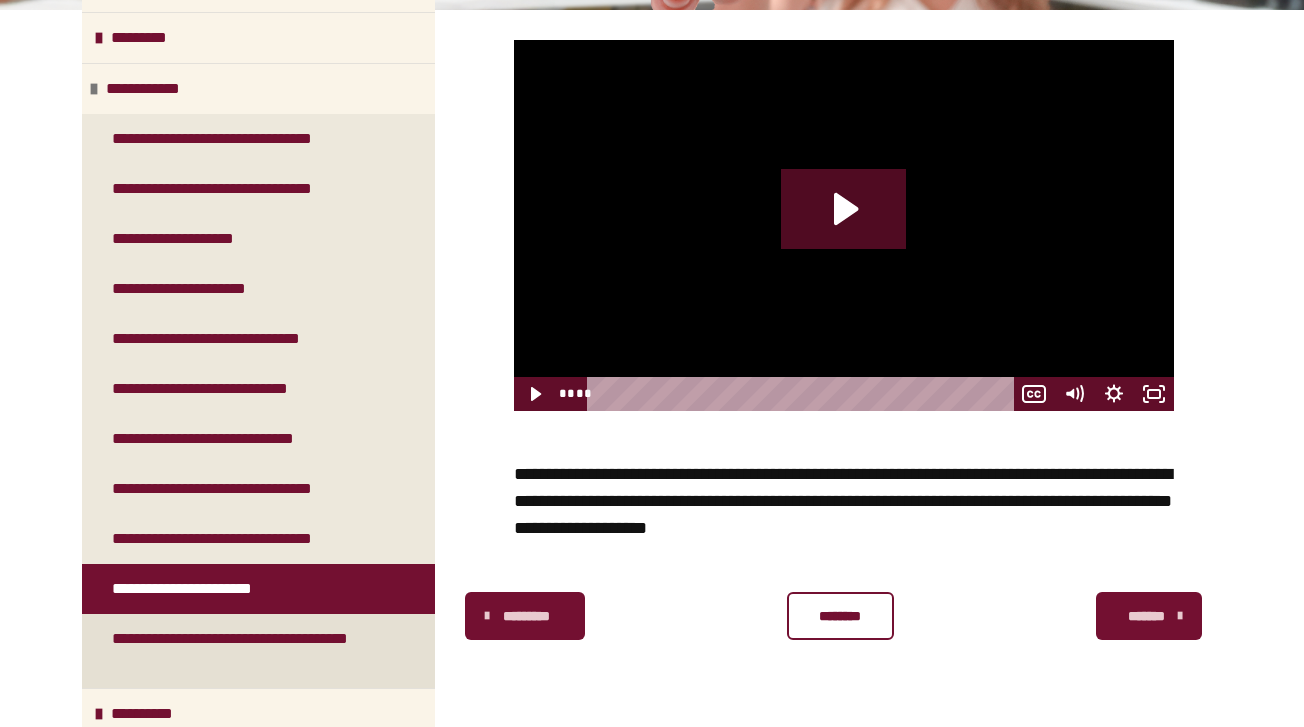 click on "**********" at bounding box center [250, 651] 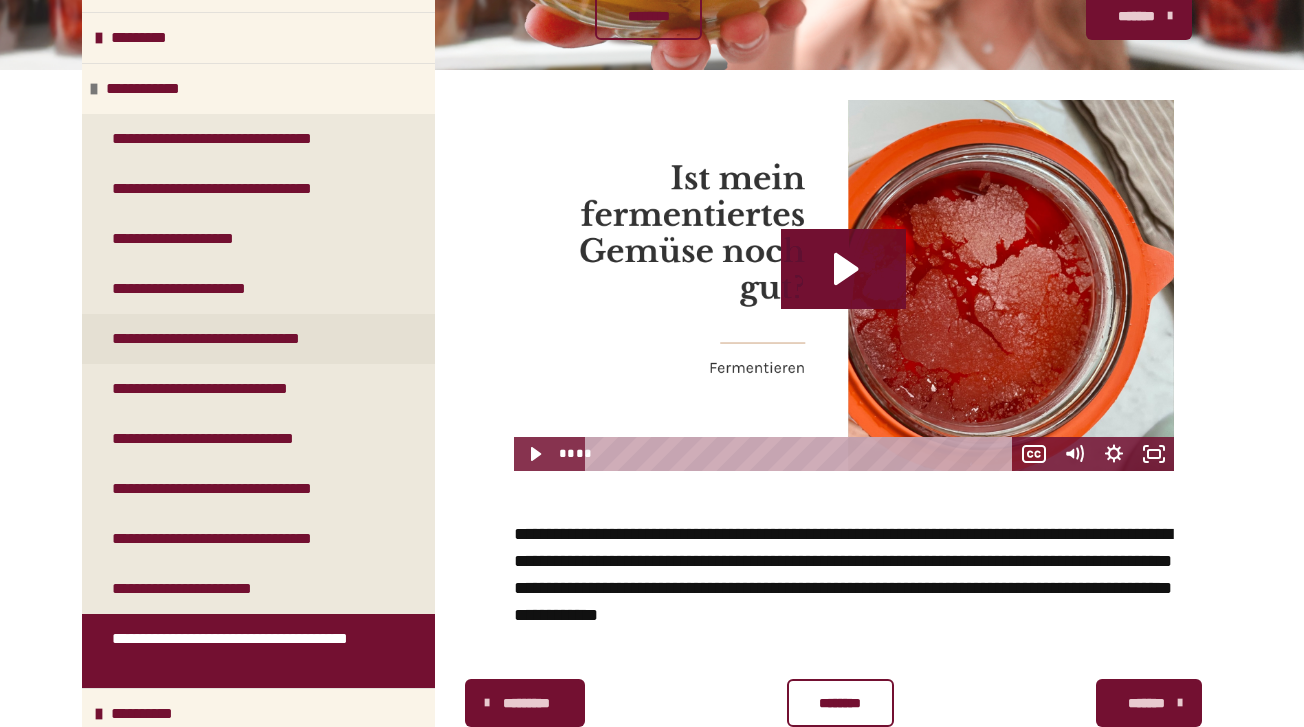 click on "**********" at bounding box center (236, 339) 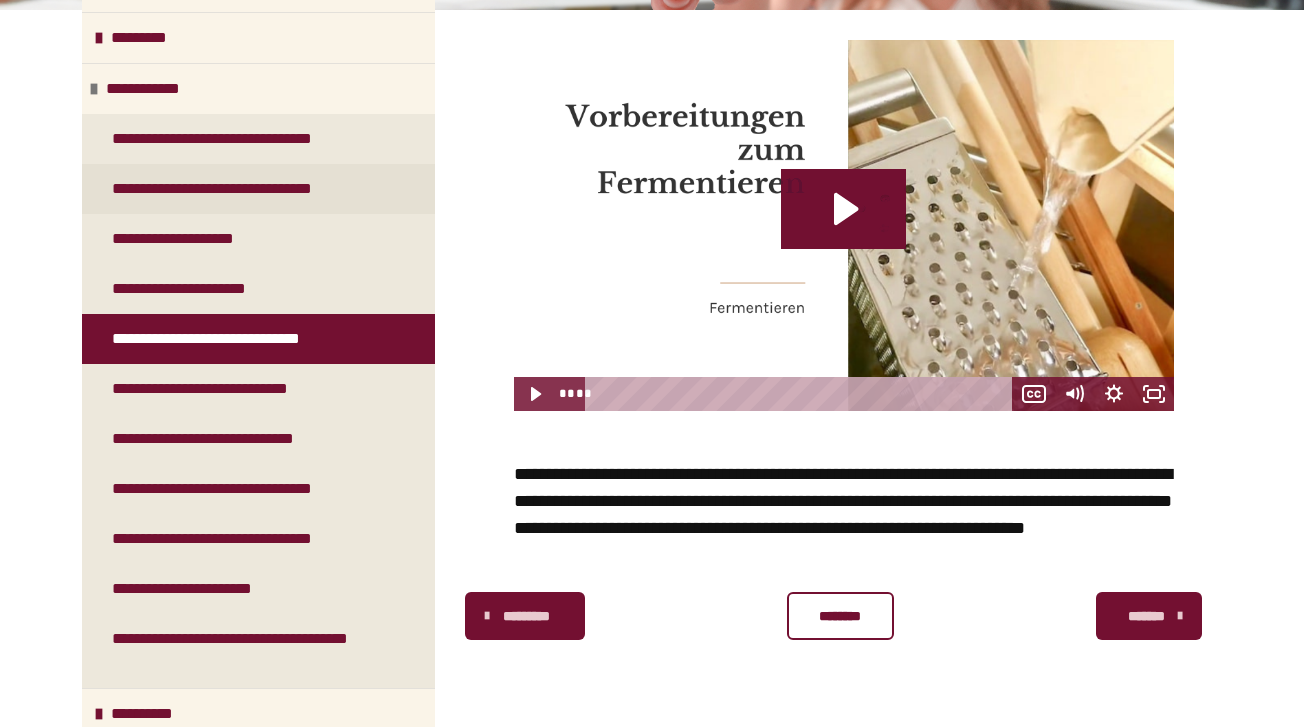 click on "**********" at bounding box center [242, 189] 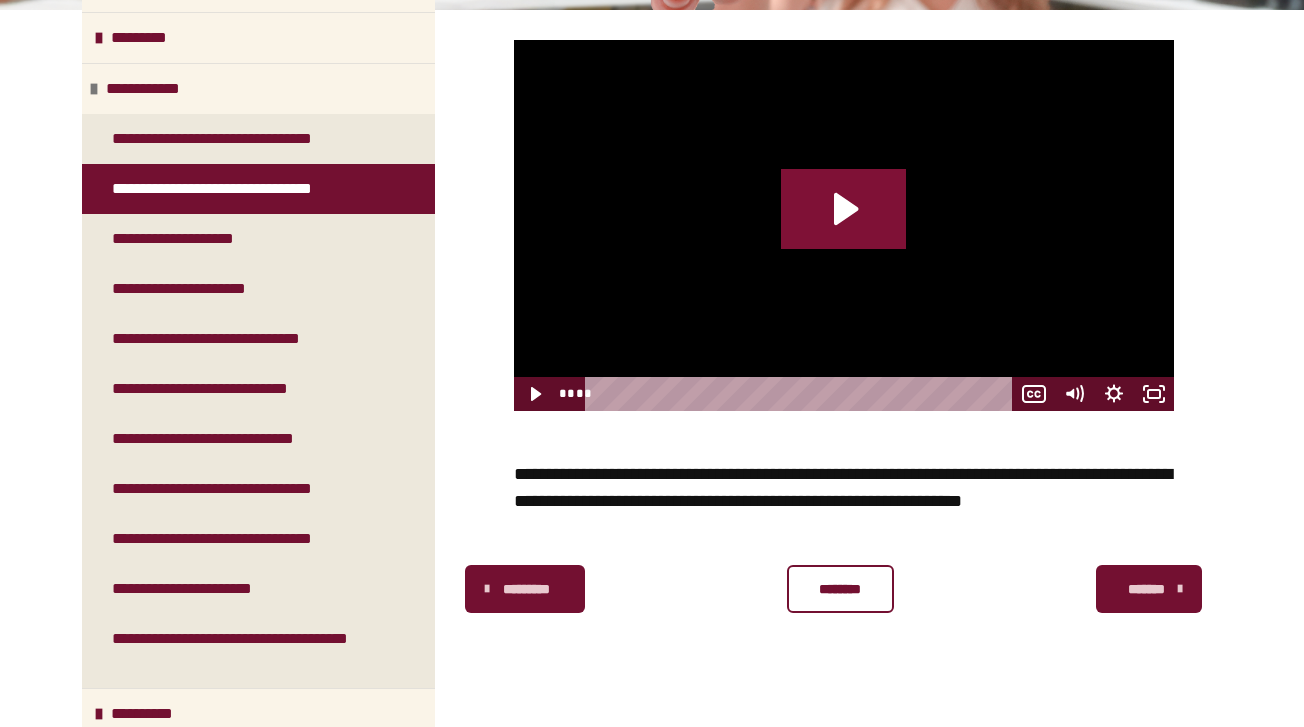 click 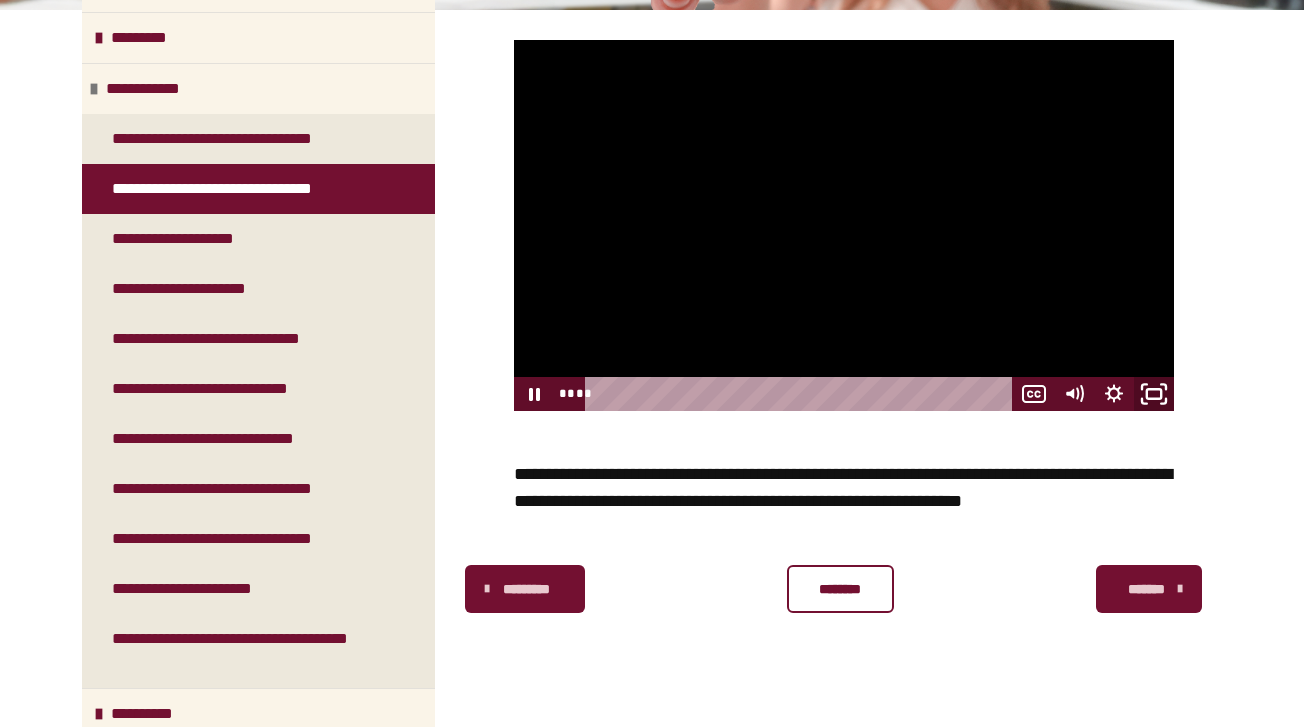 click 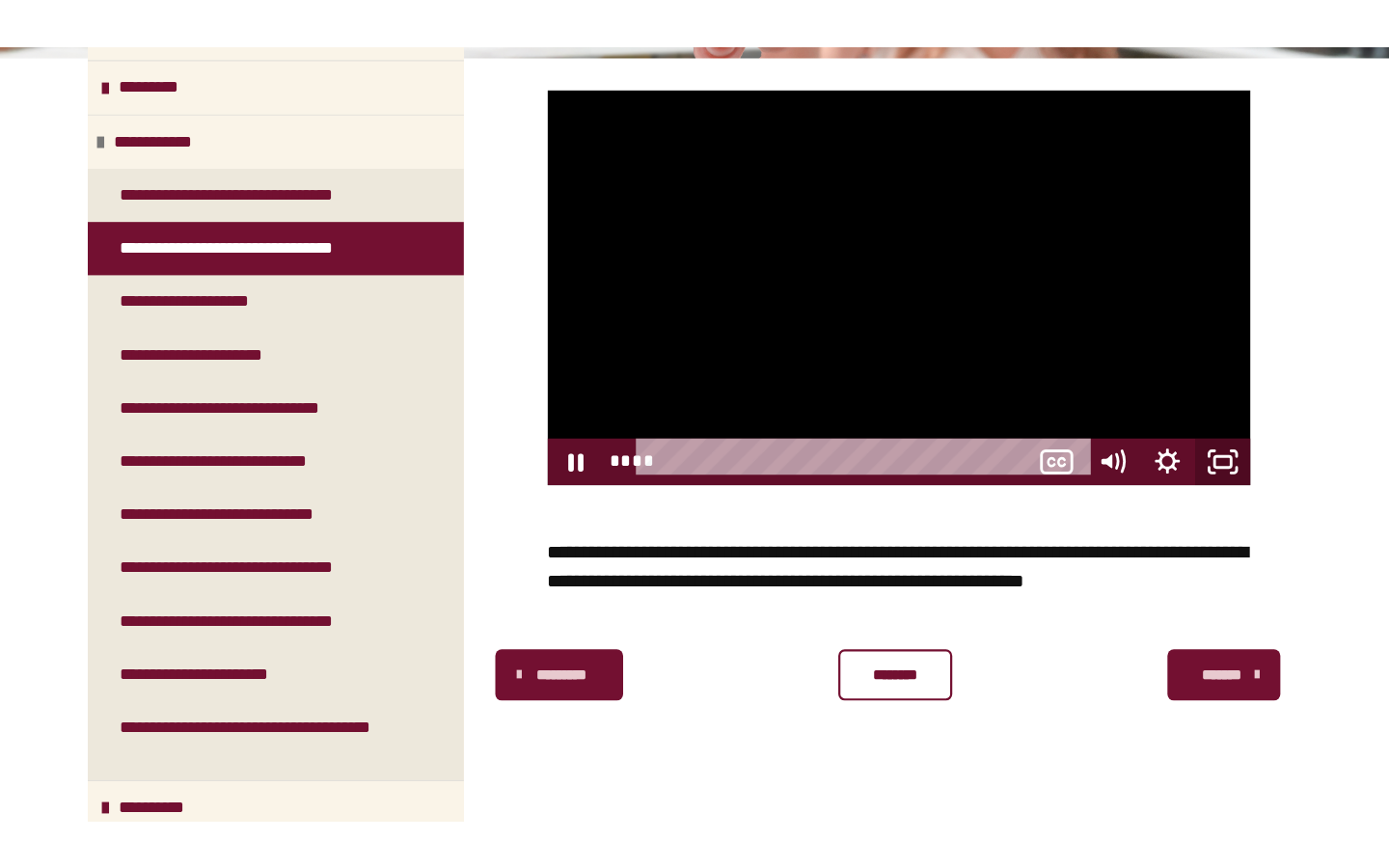 scroll, scrollTop: 342, scrollLeft: 0, axis: vertical 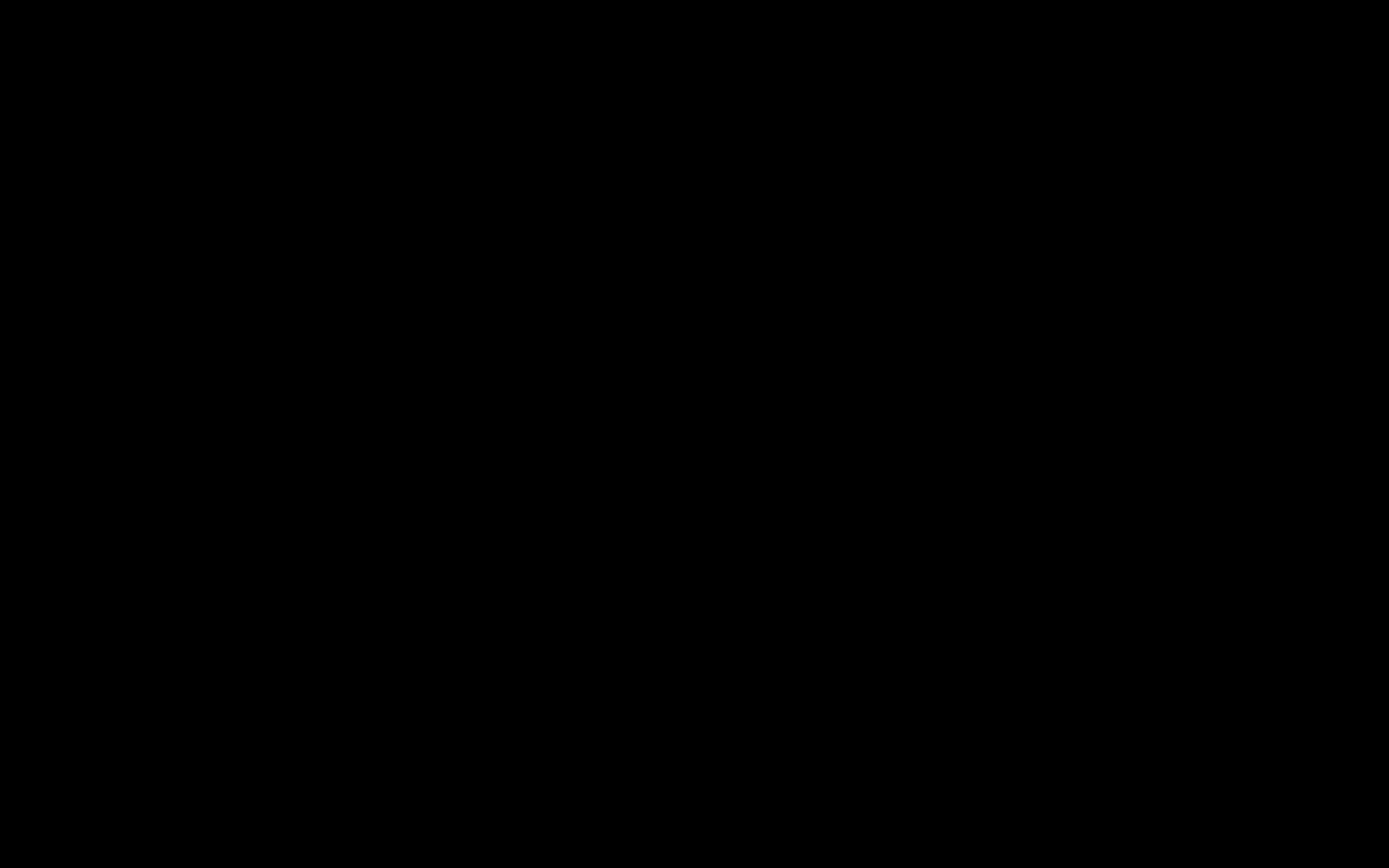 type 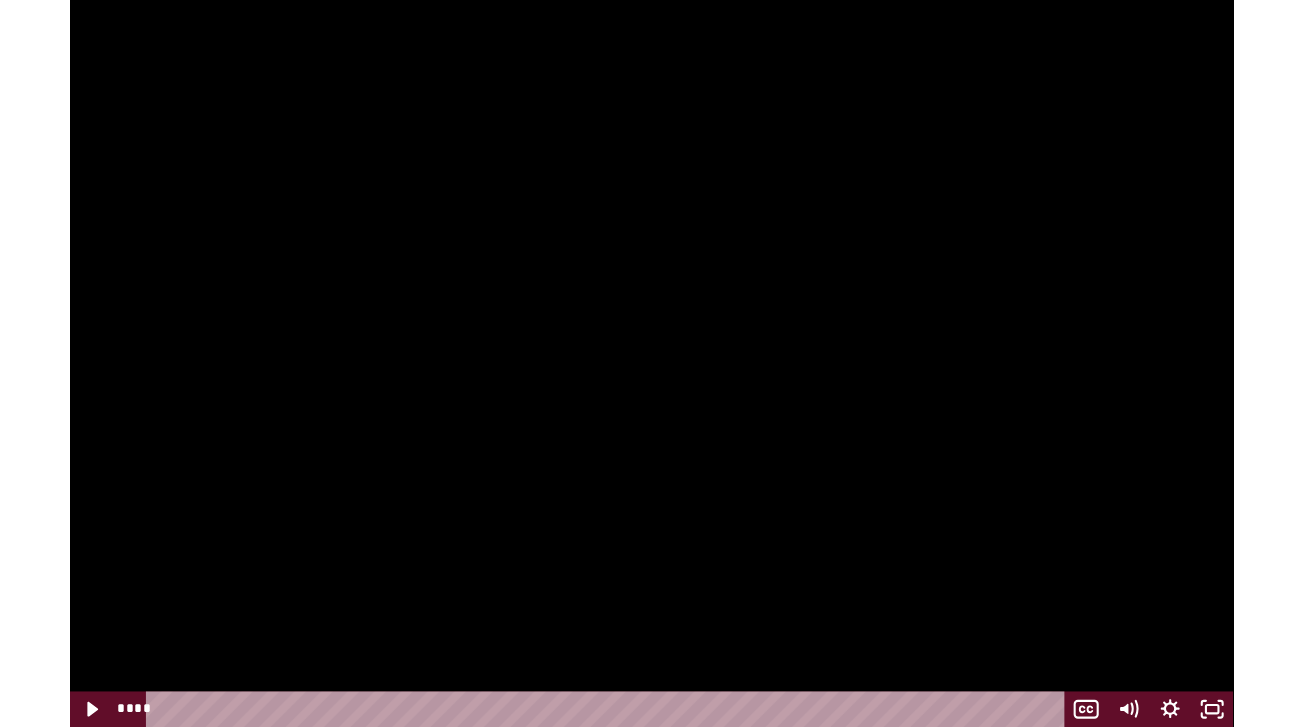 scroll, scrollTop: 378, scrollLeft: 0, axis: vertical 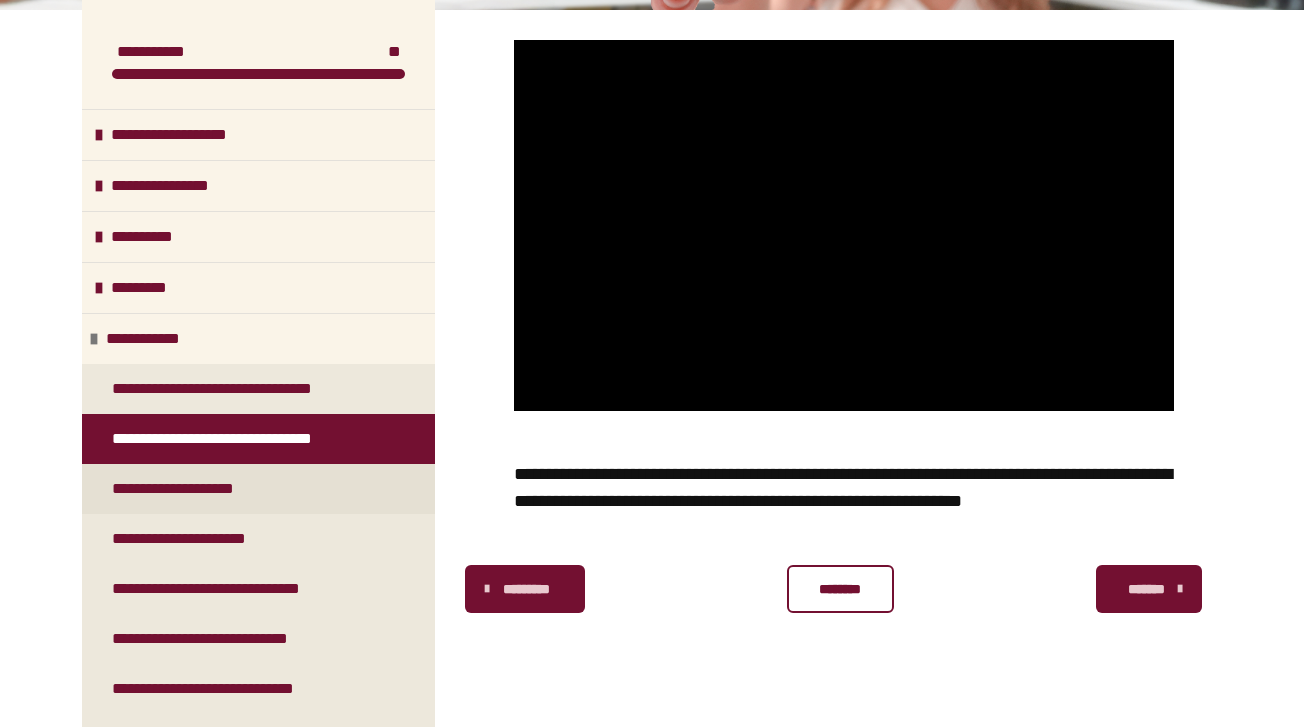 click on "**********" at bounding box center (258, 489) 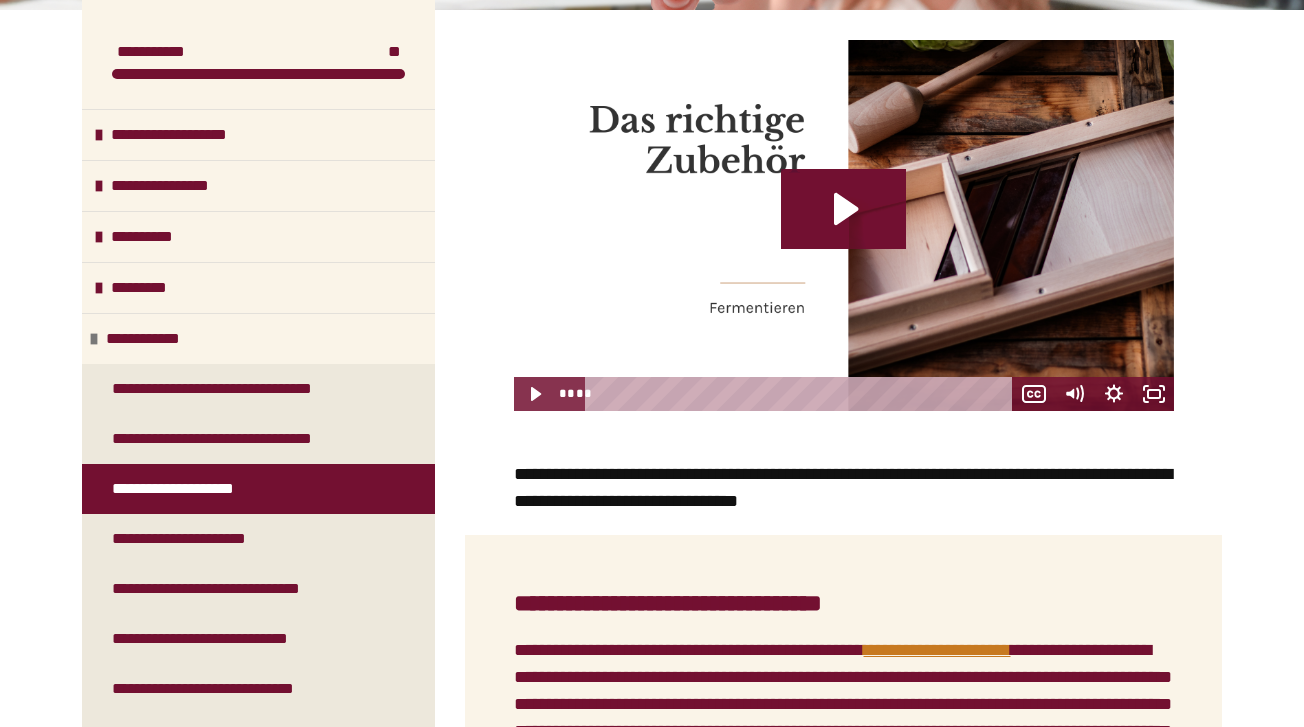 click 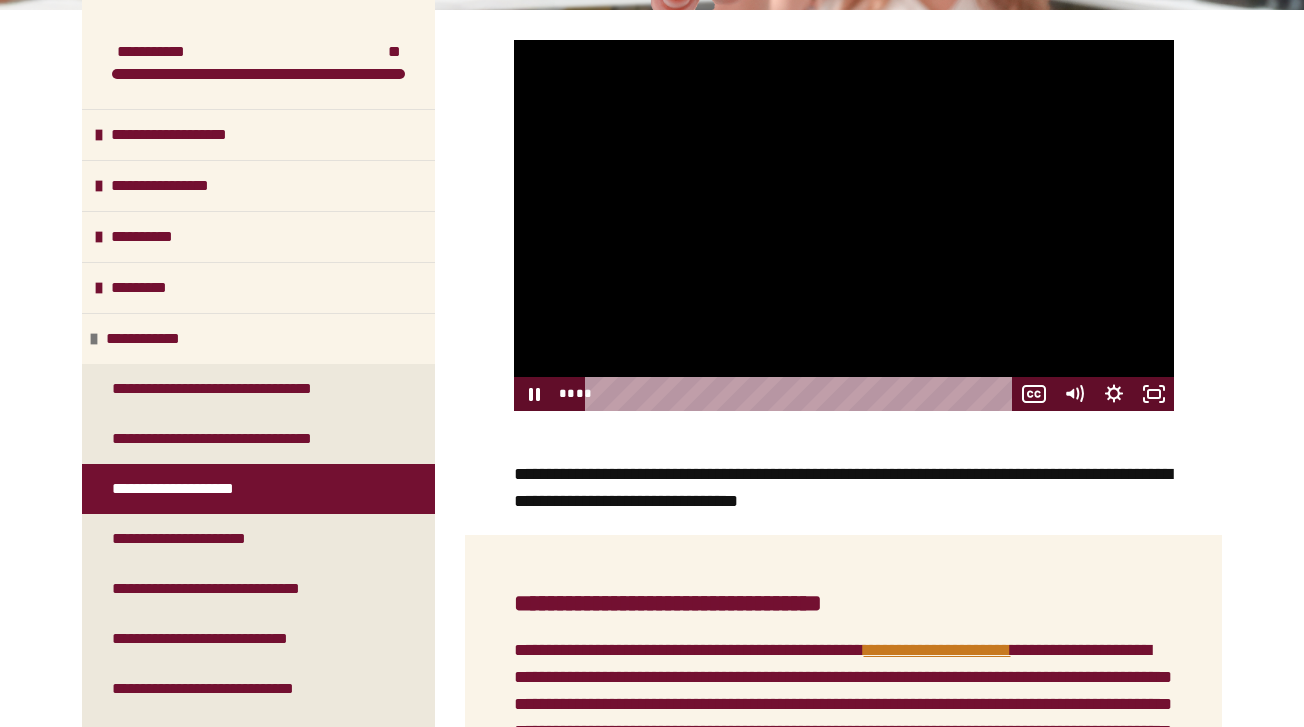 drag, startPoint x: 897, startPoint y: 396, endPoint x: 534, endPoint y: 397, distance: 363.00137 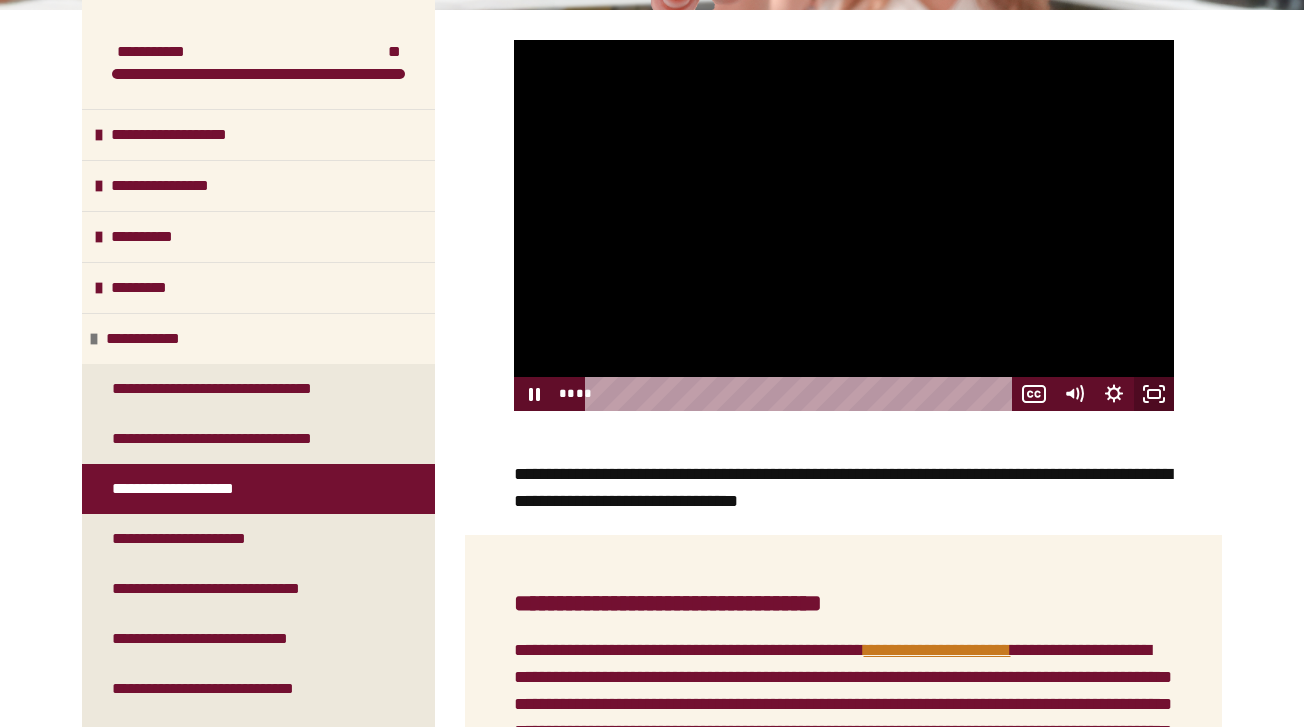 click 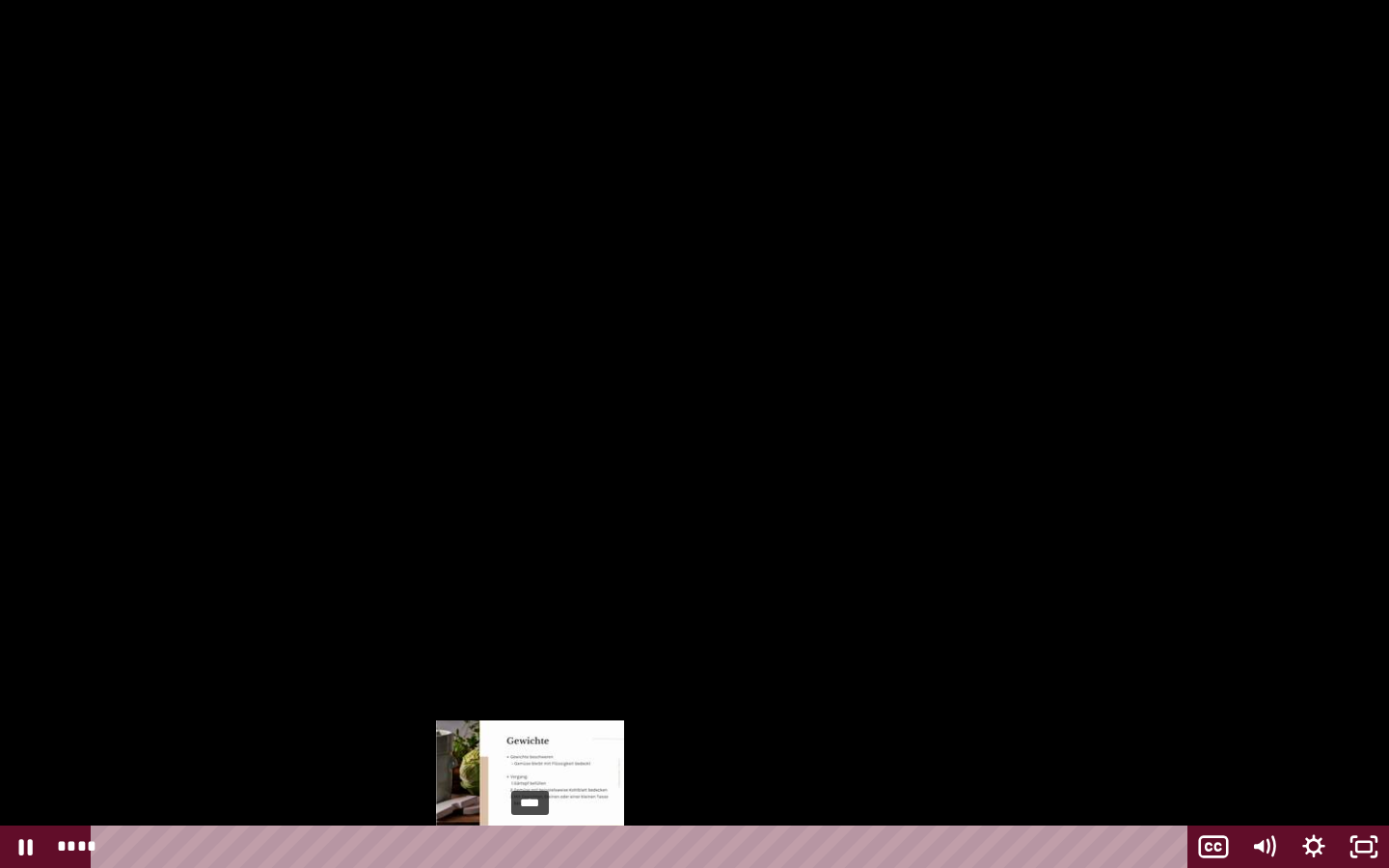 click on "****" at bounding box center (642, 847) 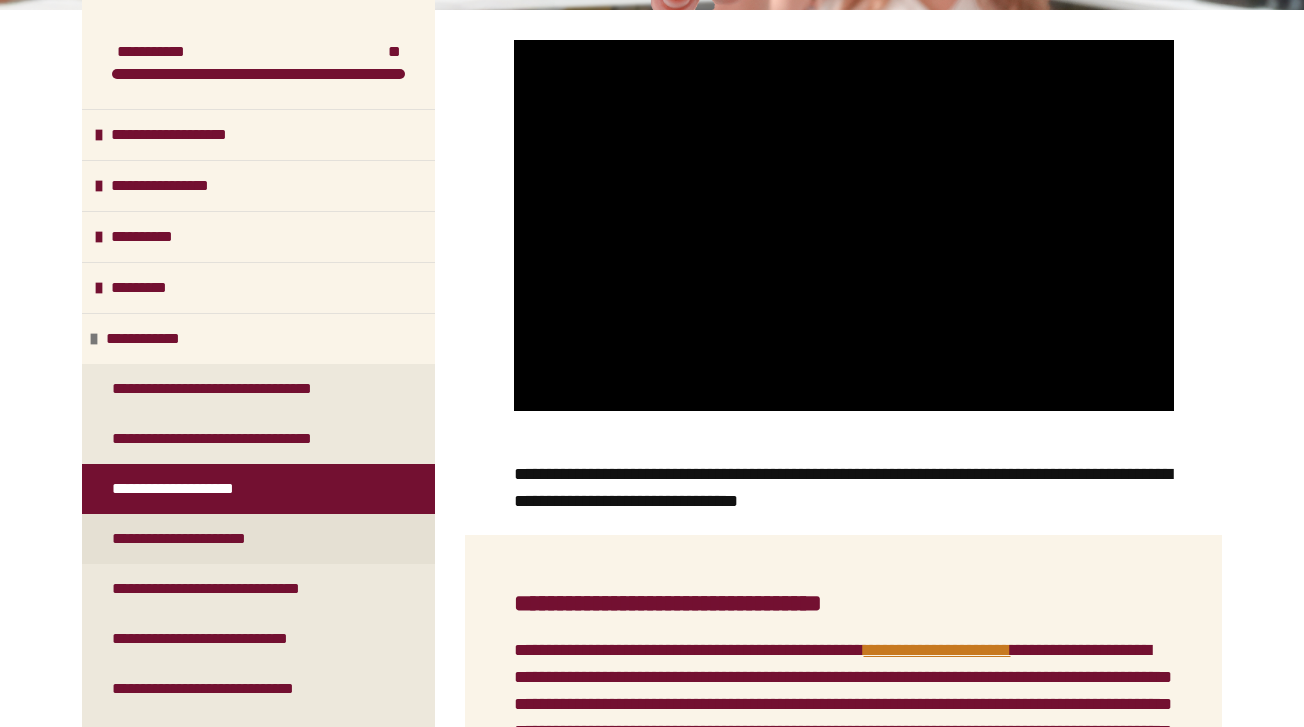 click on "**********" at bounding box center (200, 539) 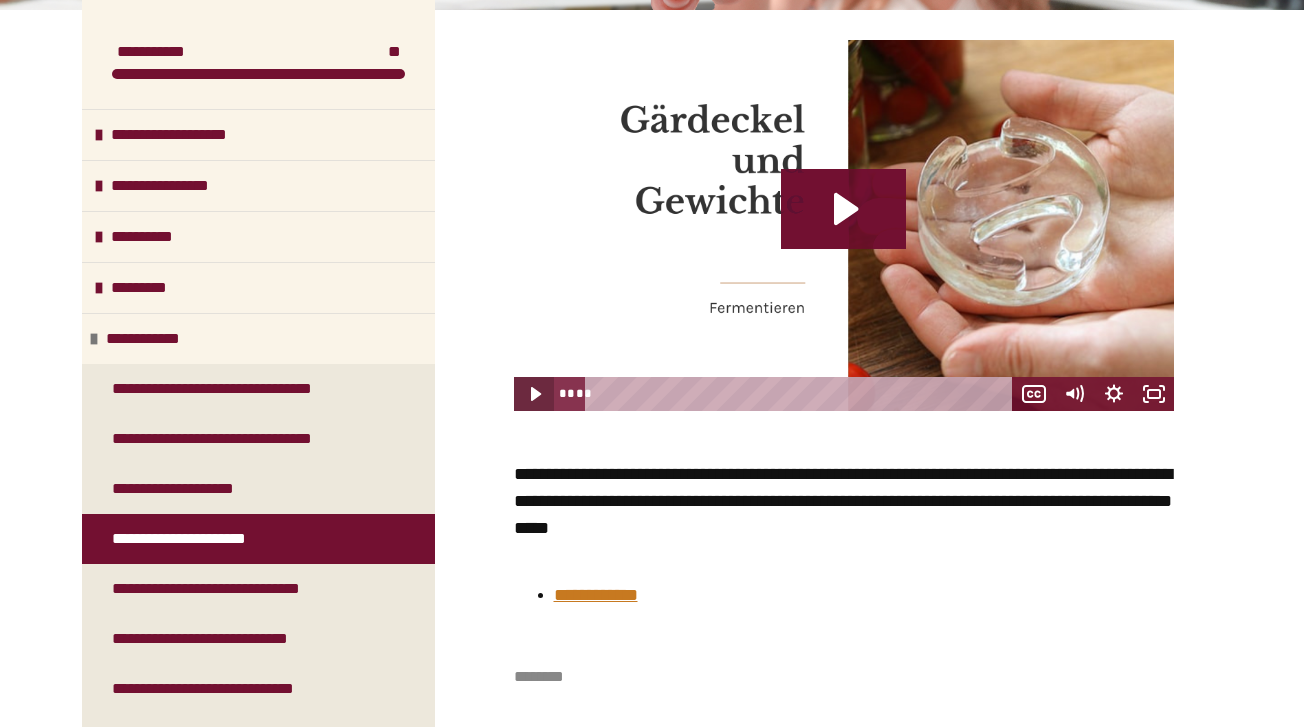 click 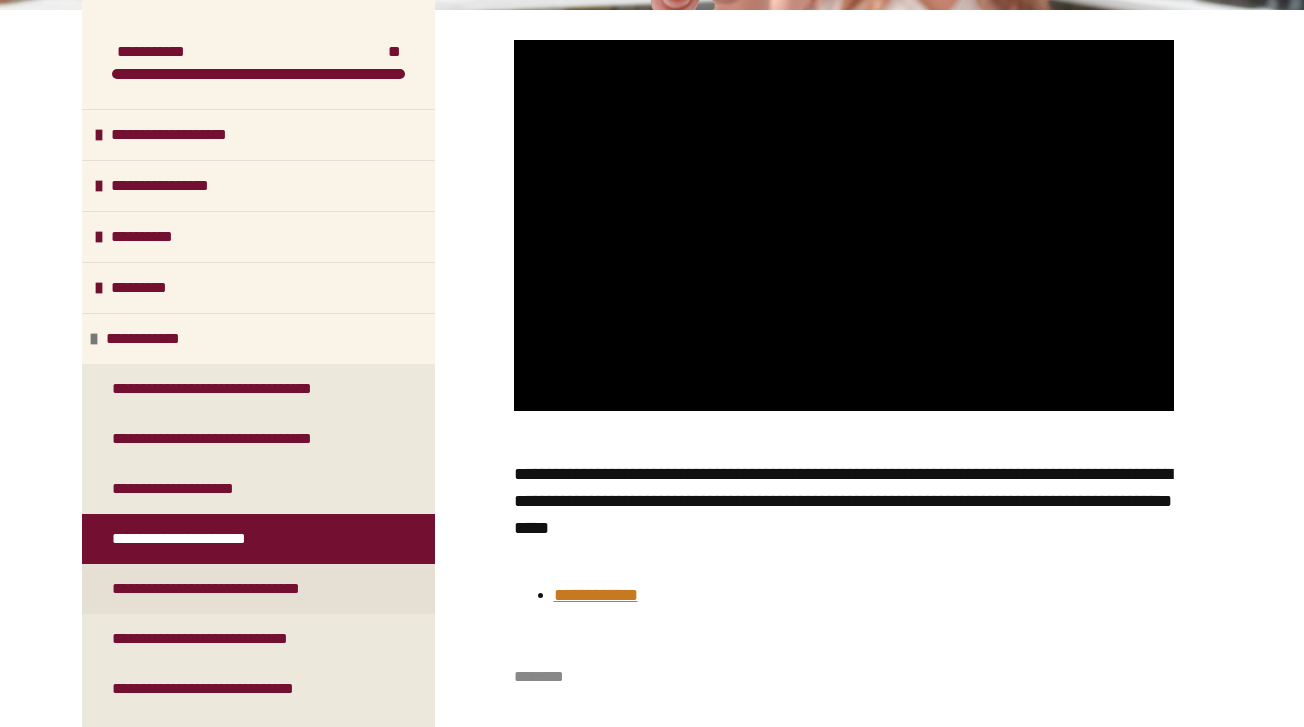 click on "**********" at bounding box center (236, 589) 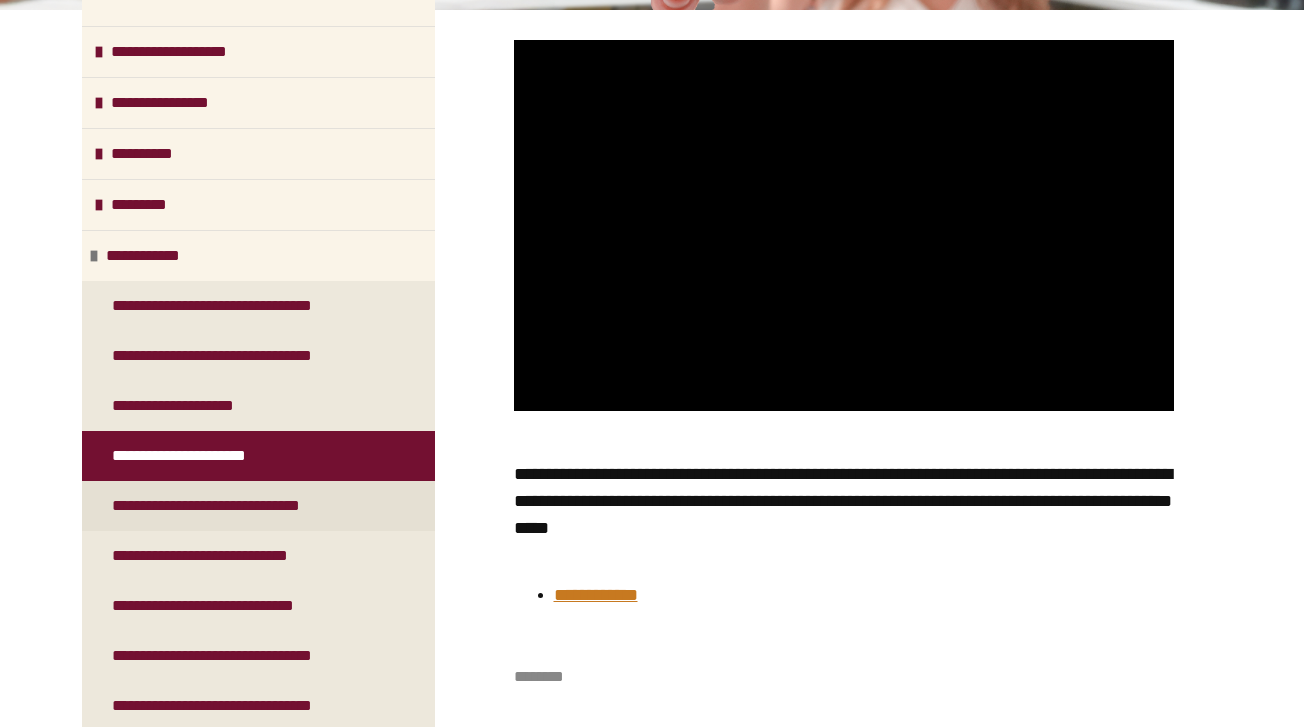 scroll, scrollTop: 97, scrollLeft: 0, axis: vertical 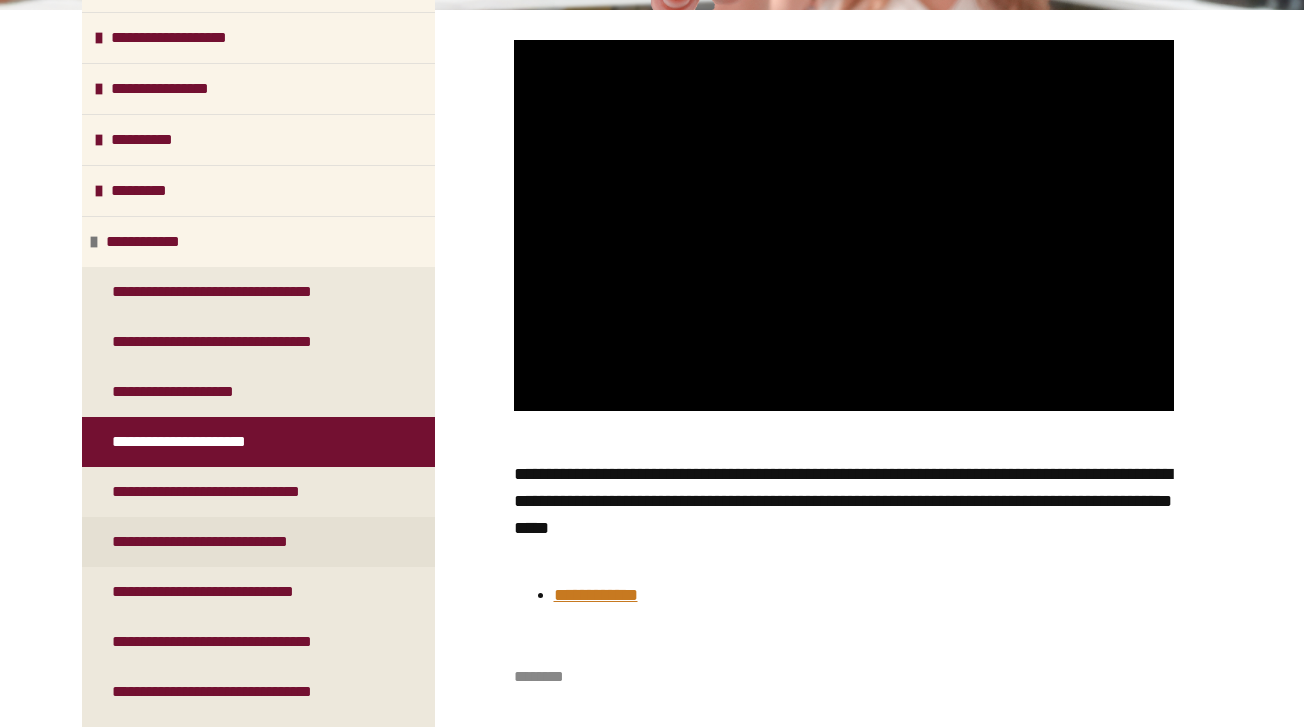 click on "**********" at bounding box center (232, 542) 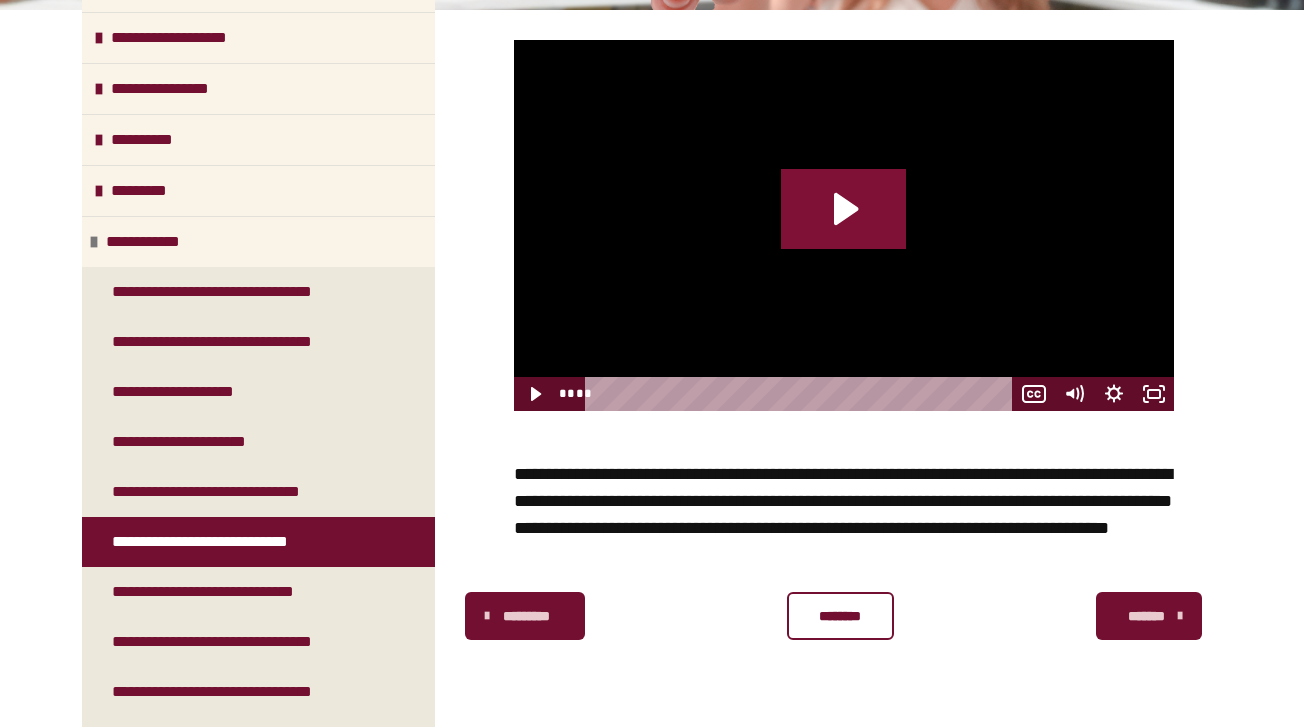click 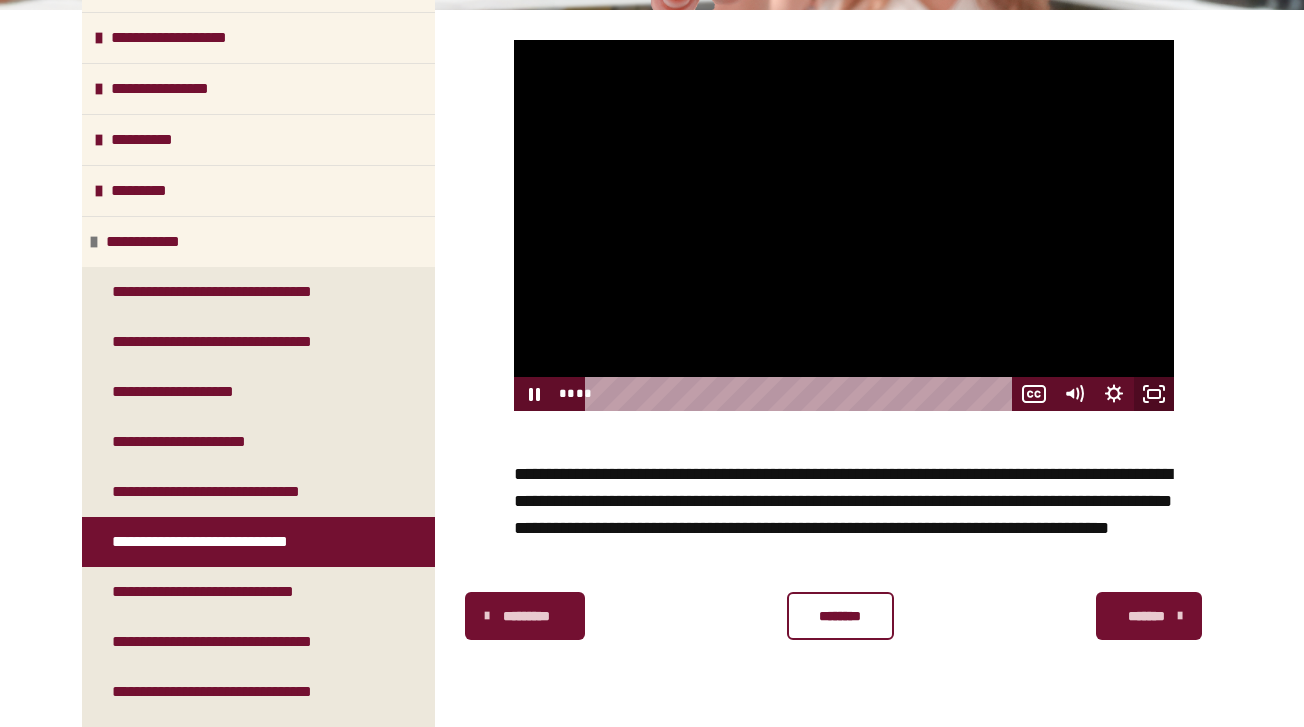click 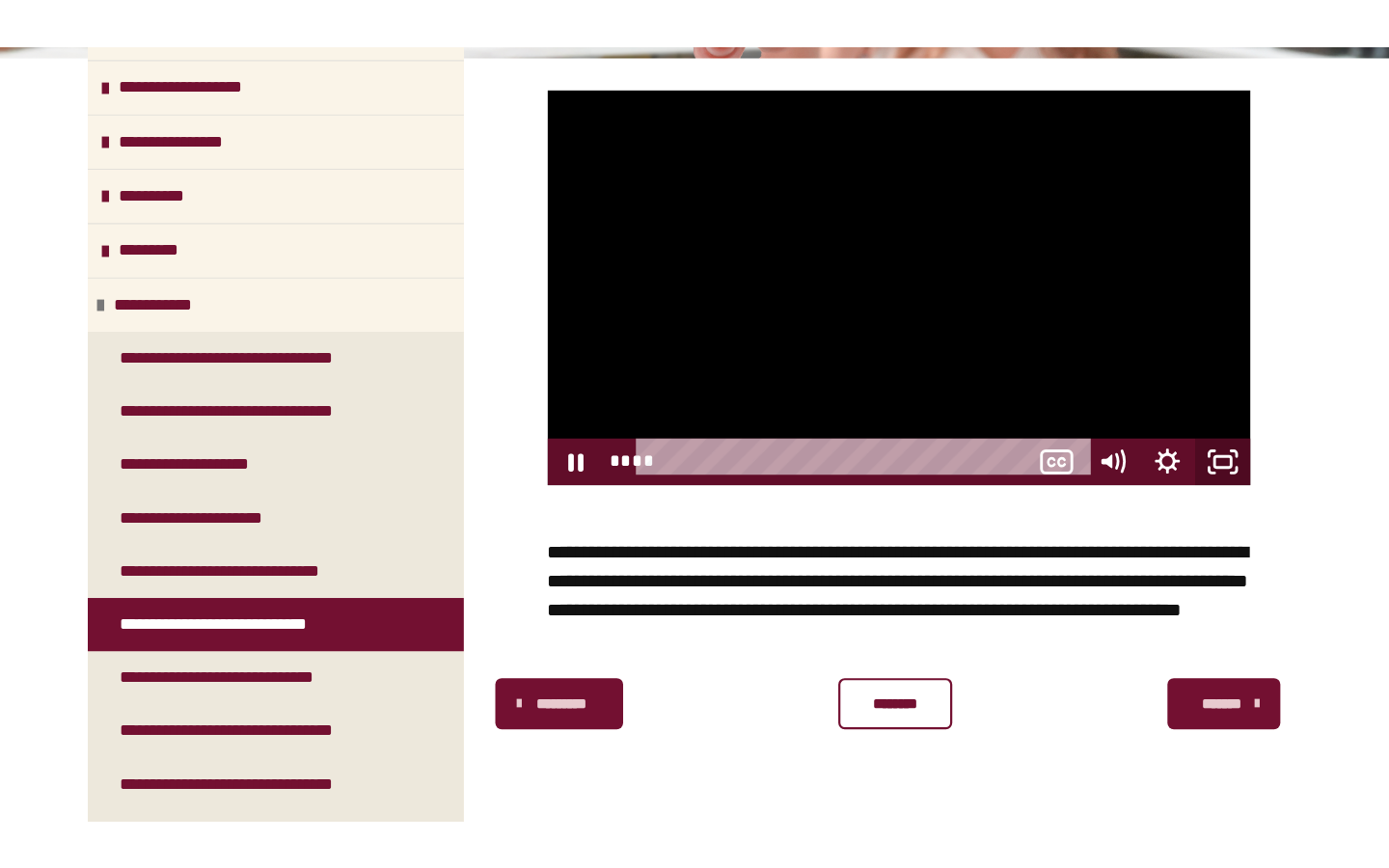 scroll, scrollTop: 342, scrollLeft: 0, axis: vertical 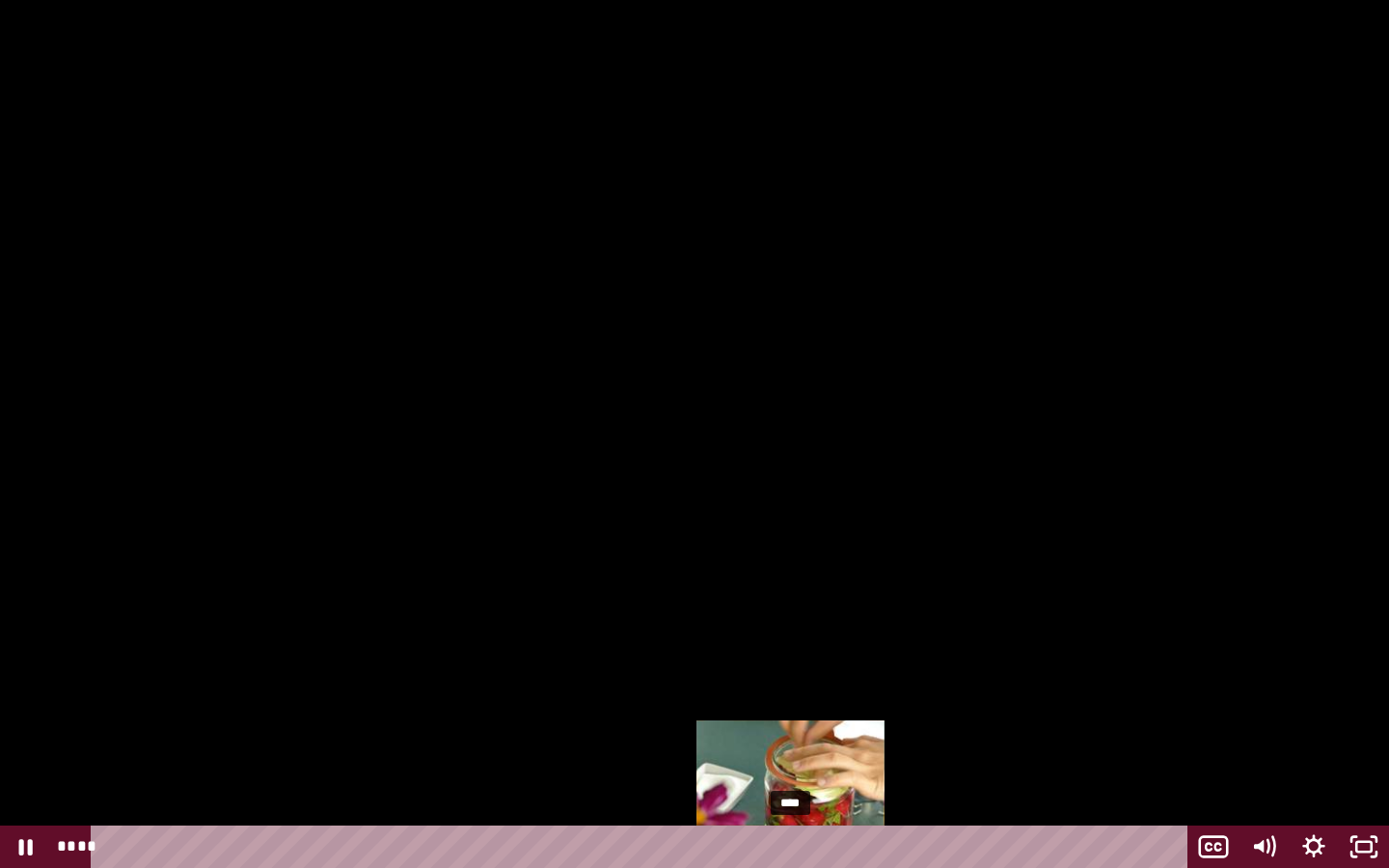 click on "****" at bounding box center (642, 847) 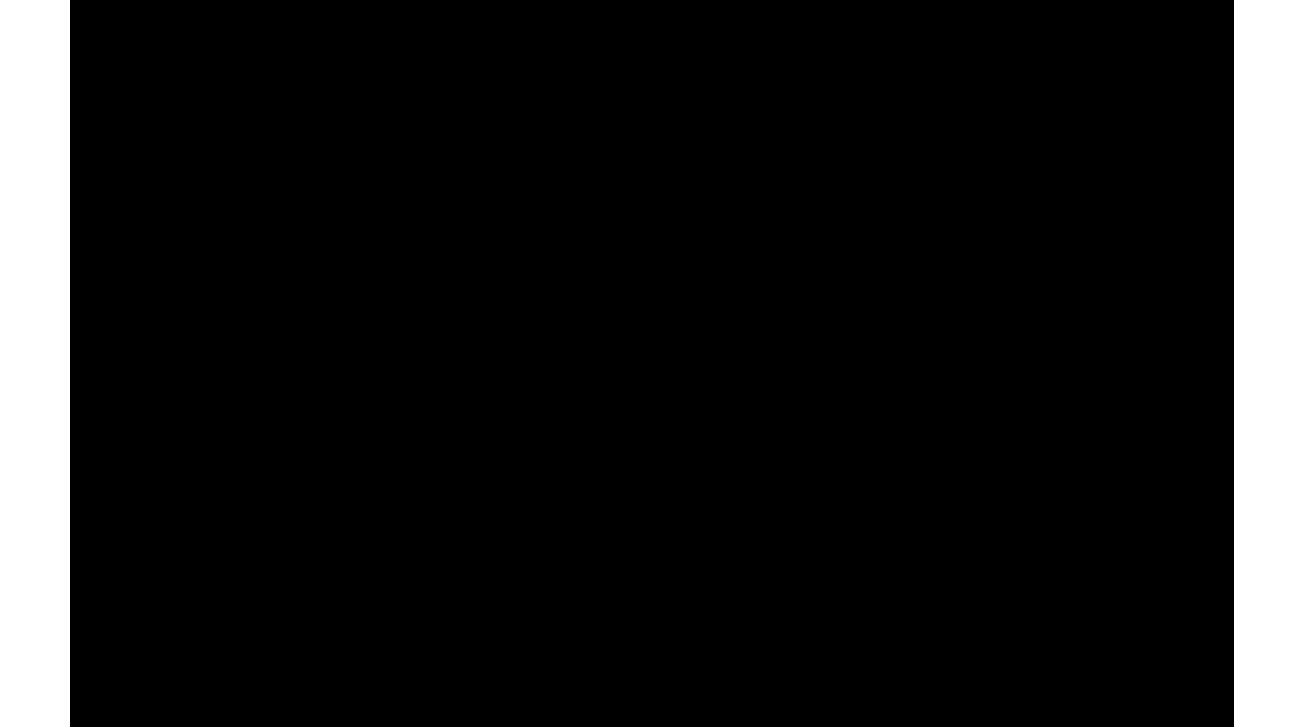 scroll, scrollTop: 378, scrollLeft: 0, axis: vertical 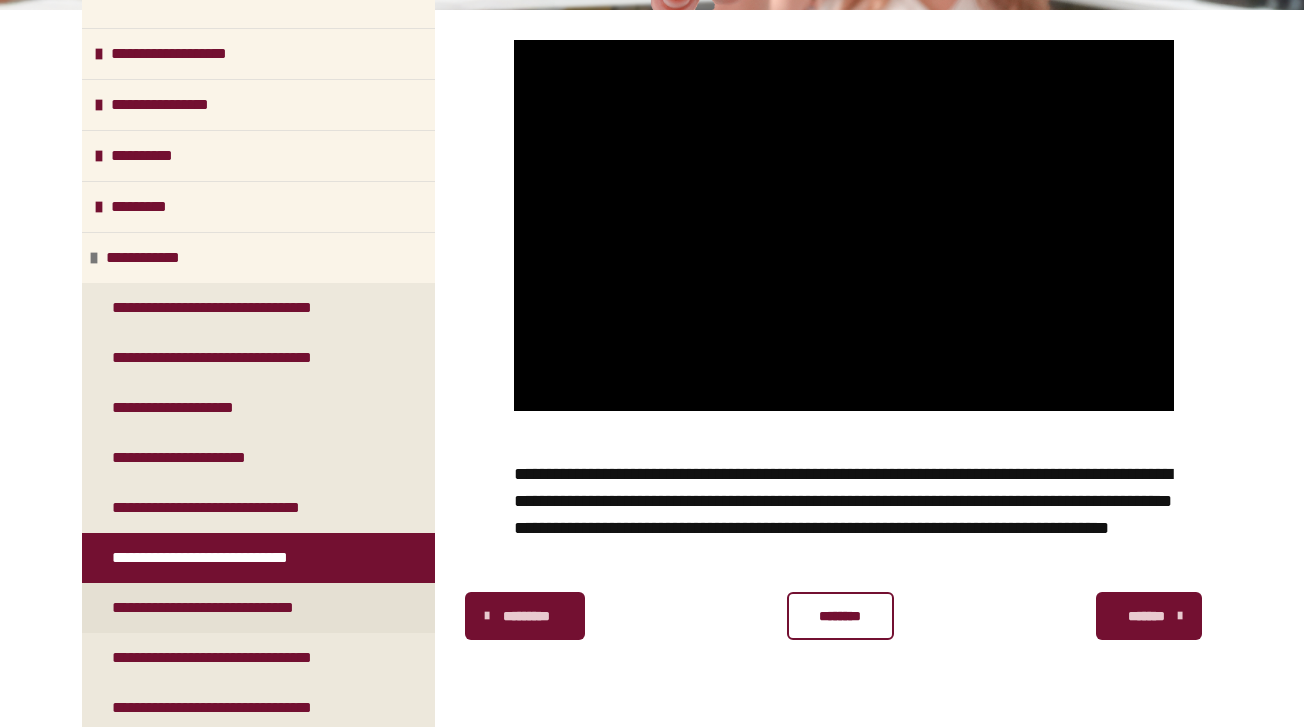 click on "**********" at bounding box center [234, 608] 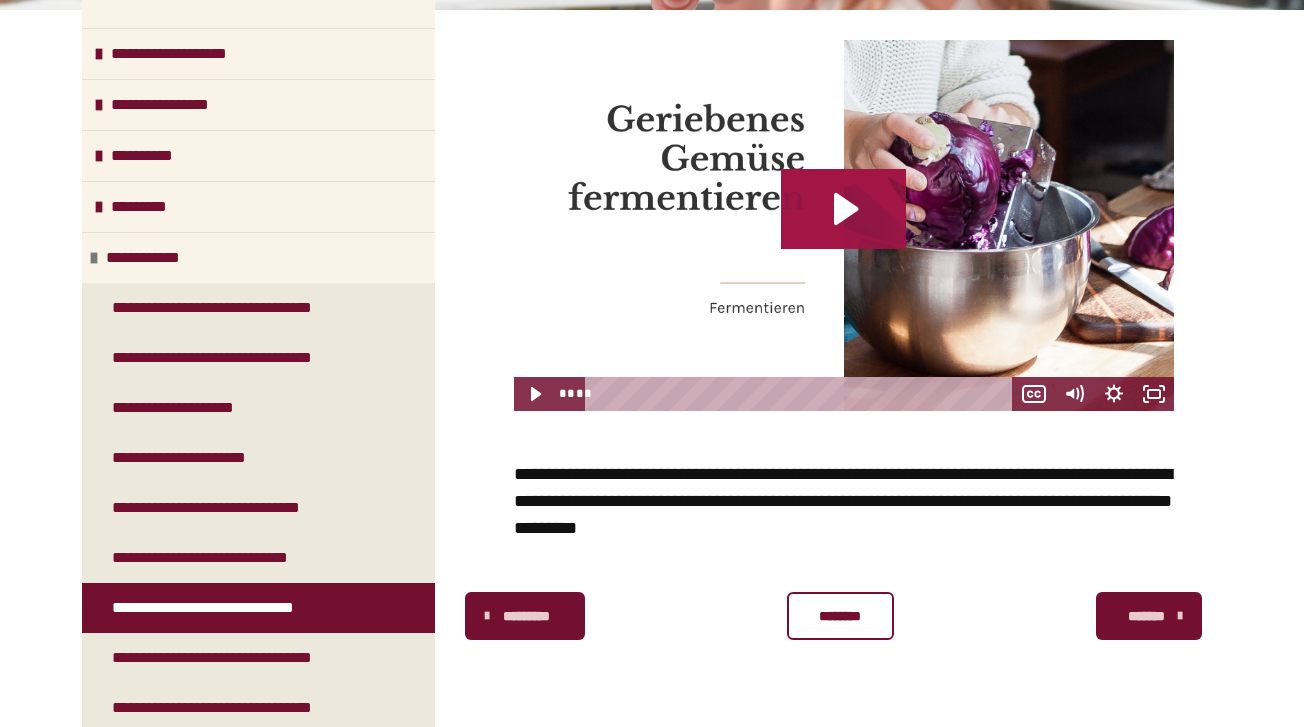 click 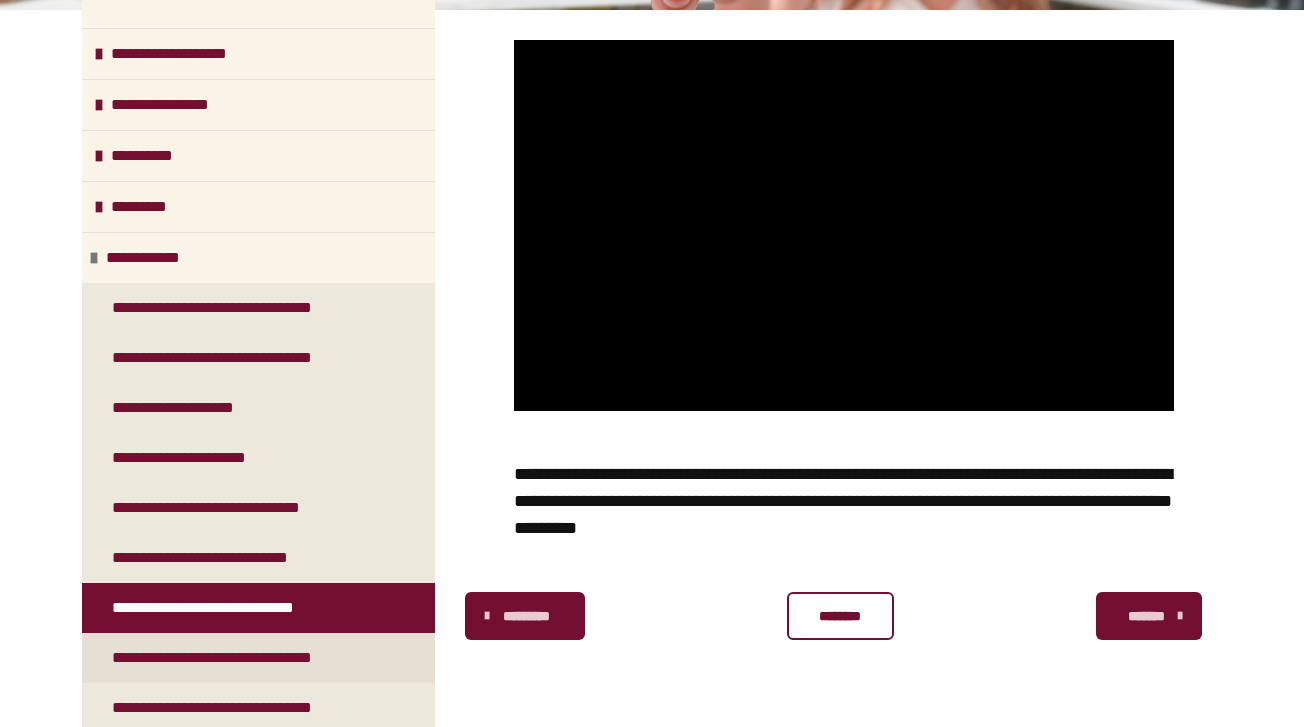 click on "**********" at bounding box center [248, 658] 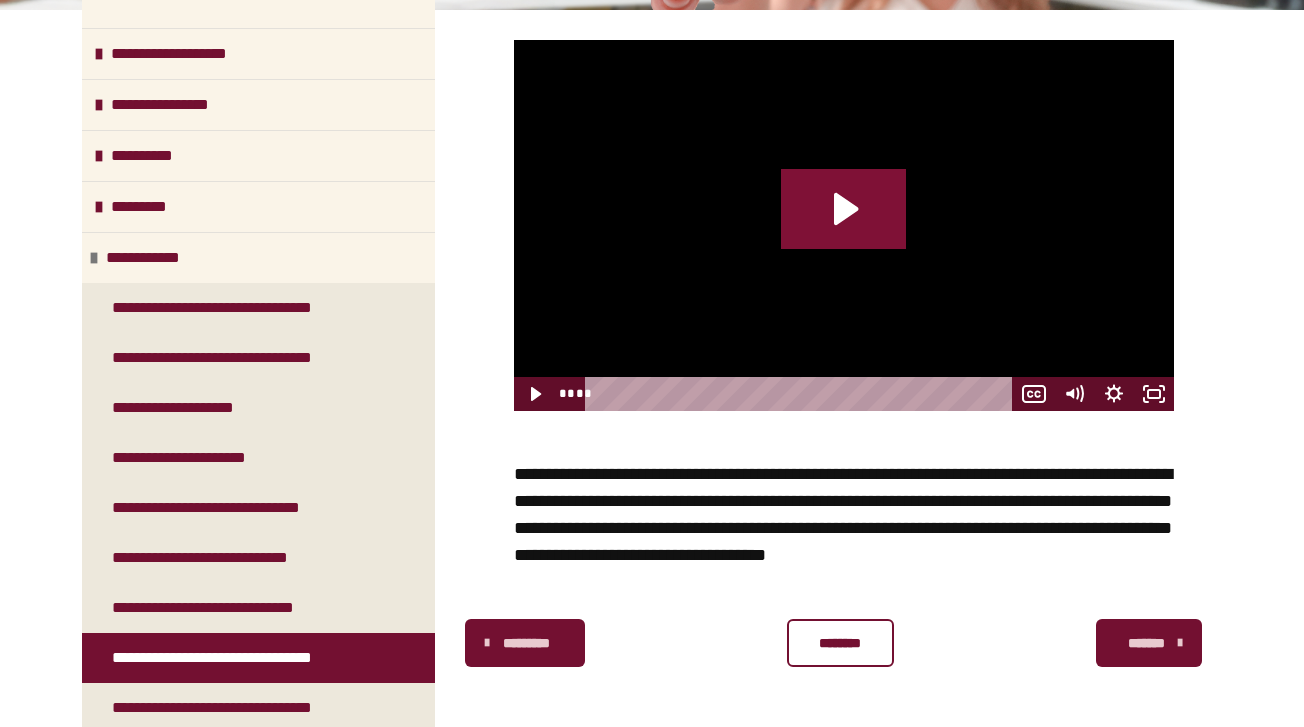 click 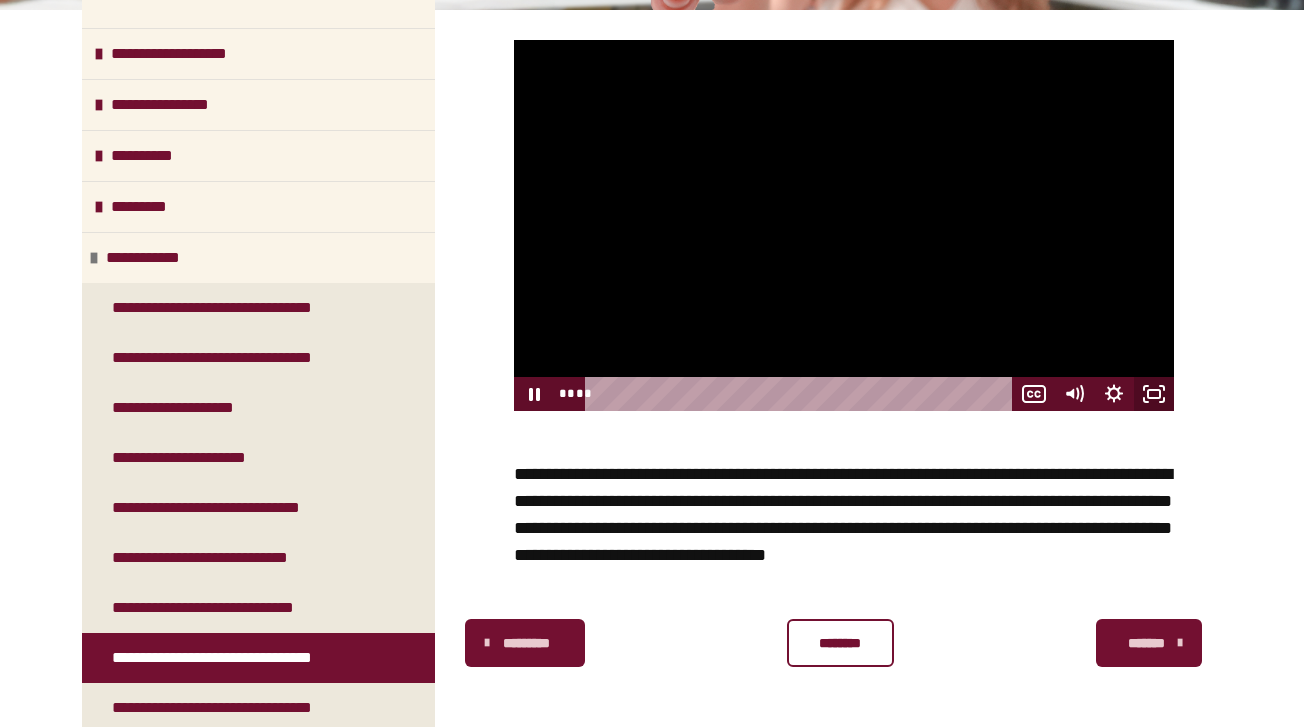 click 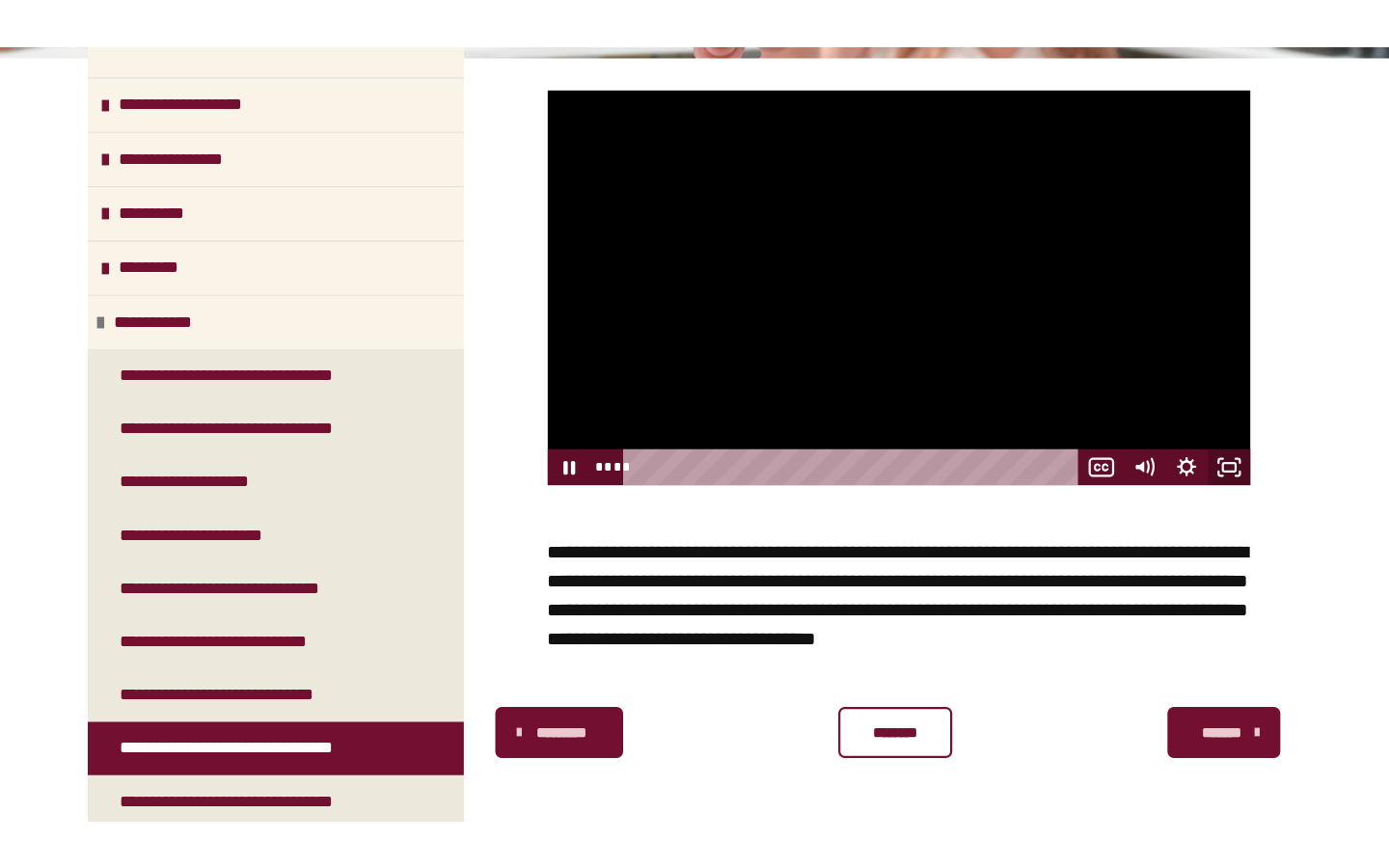 scroll, scrollTop: 342, scrollLeft: 0, axis: vertical 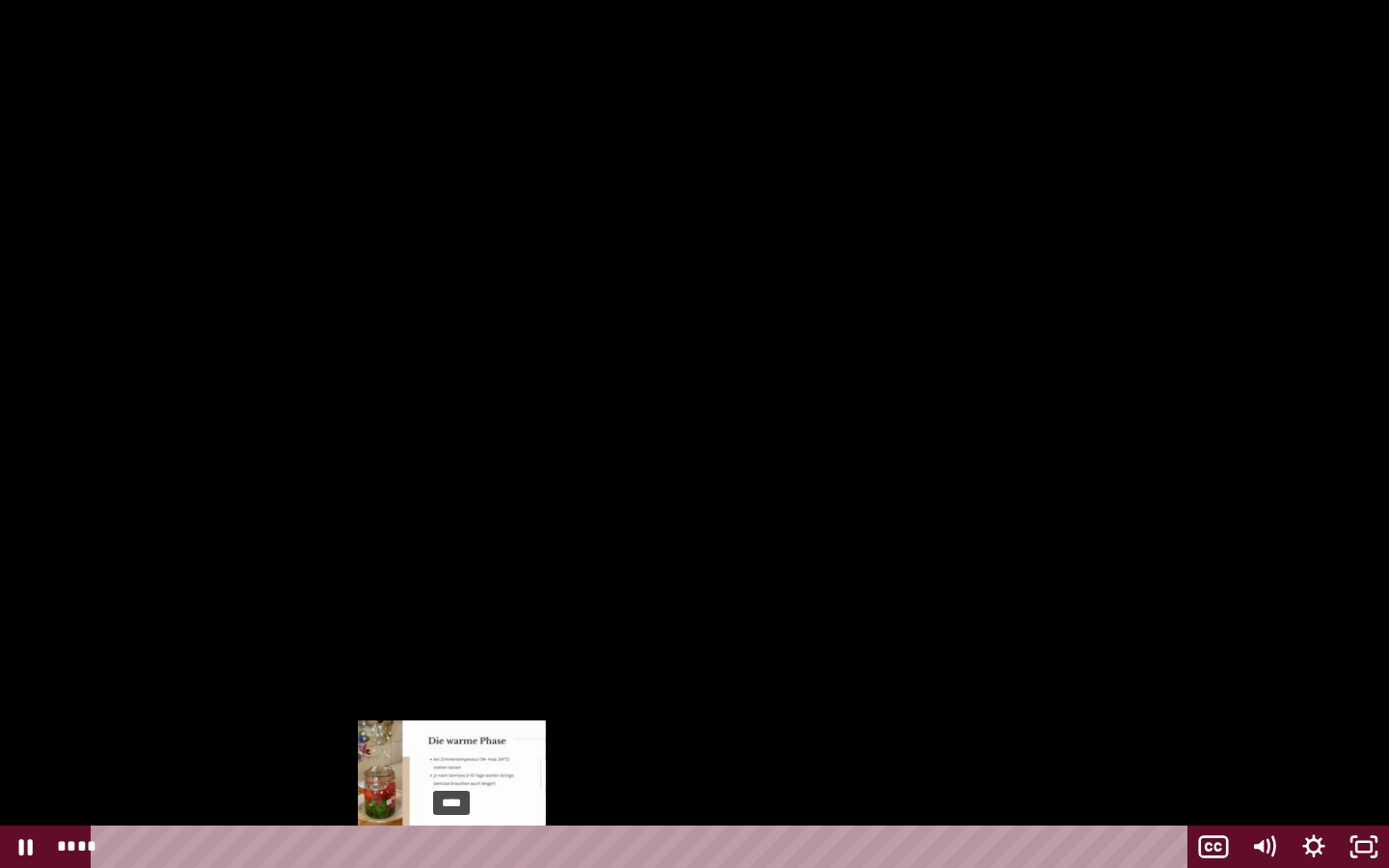 click on "****" at bounding box center (642, 847) 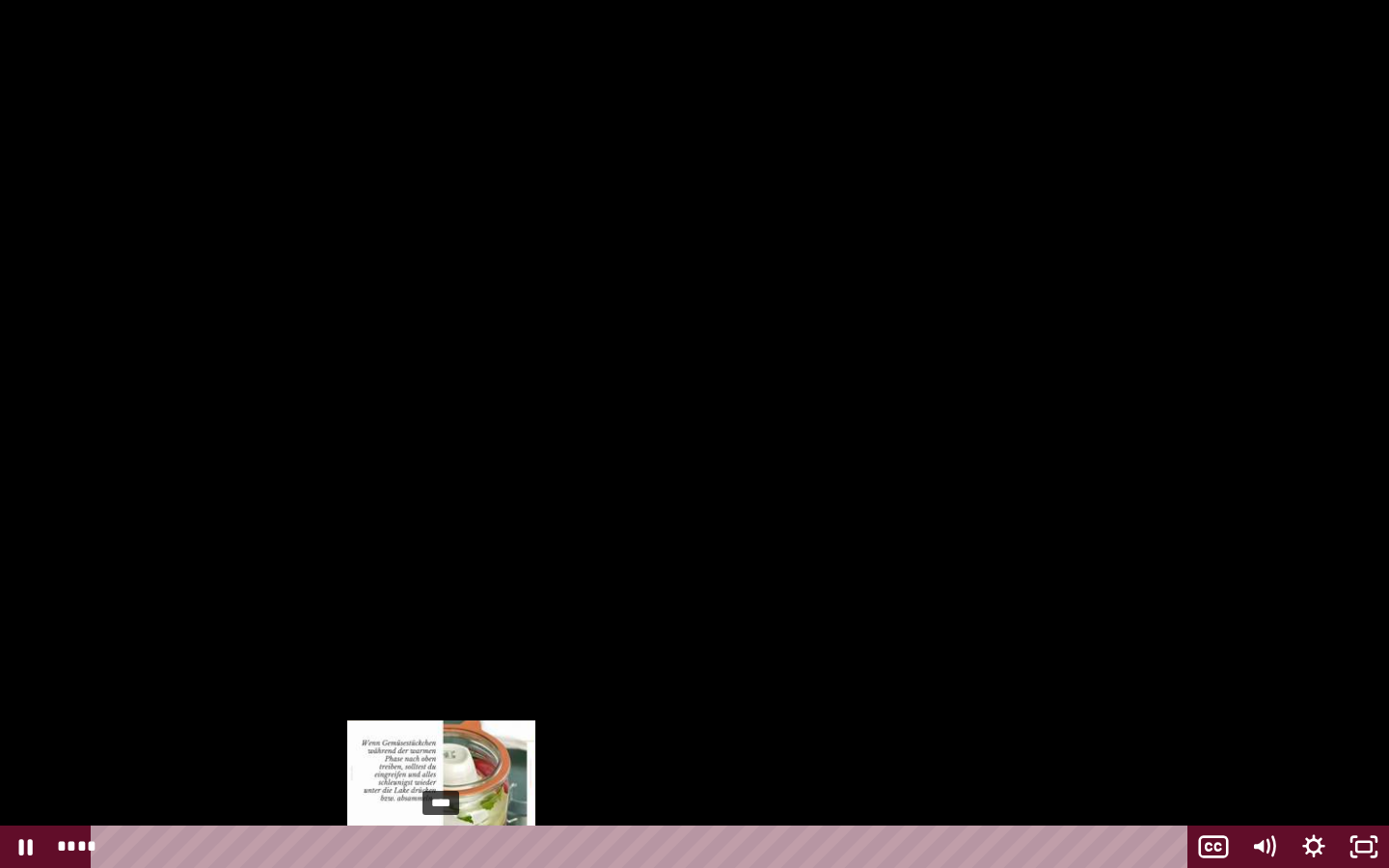 click on "****" at bounding box center (642, 847) 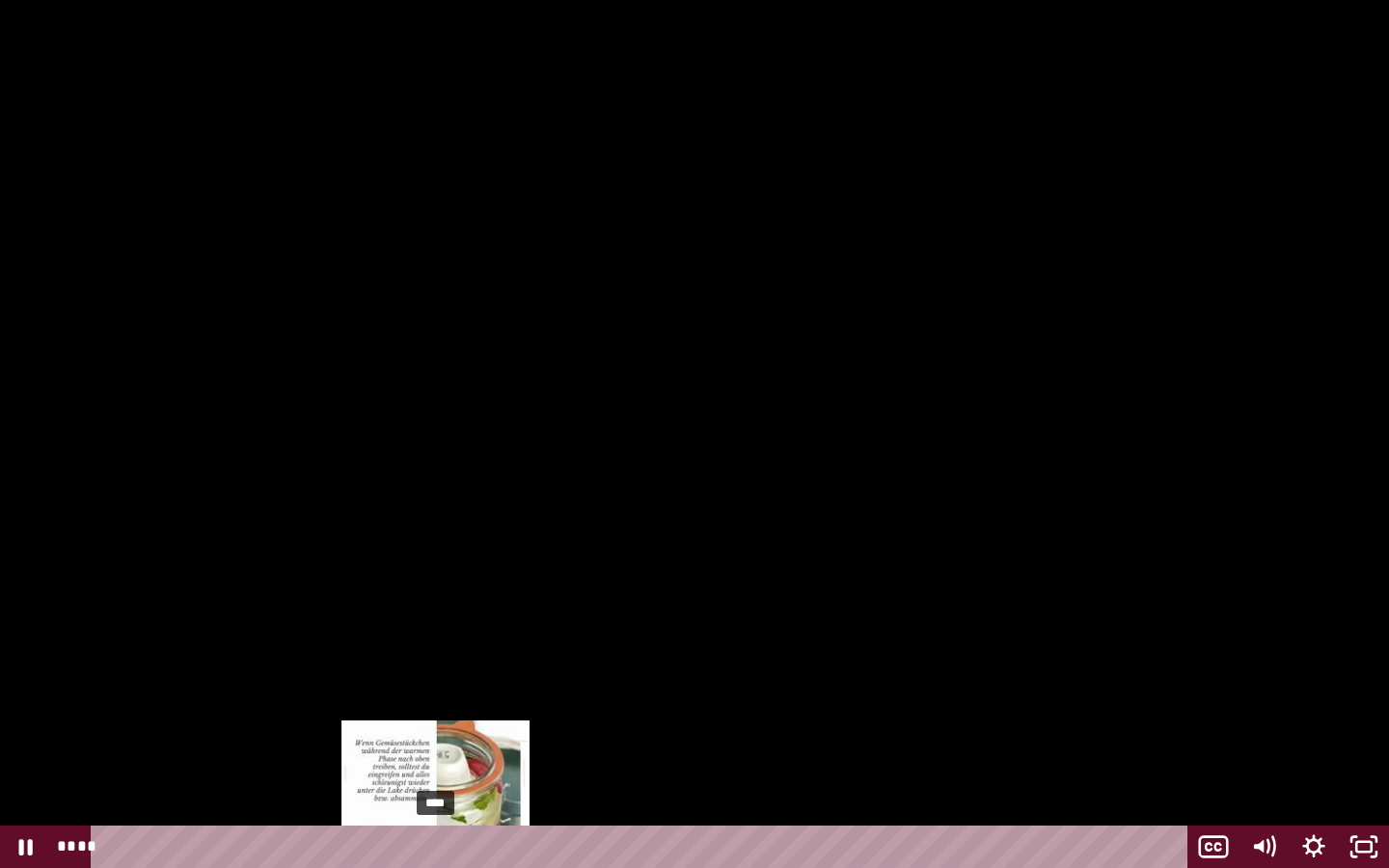 click on "****" at bounding box center [642, 847] 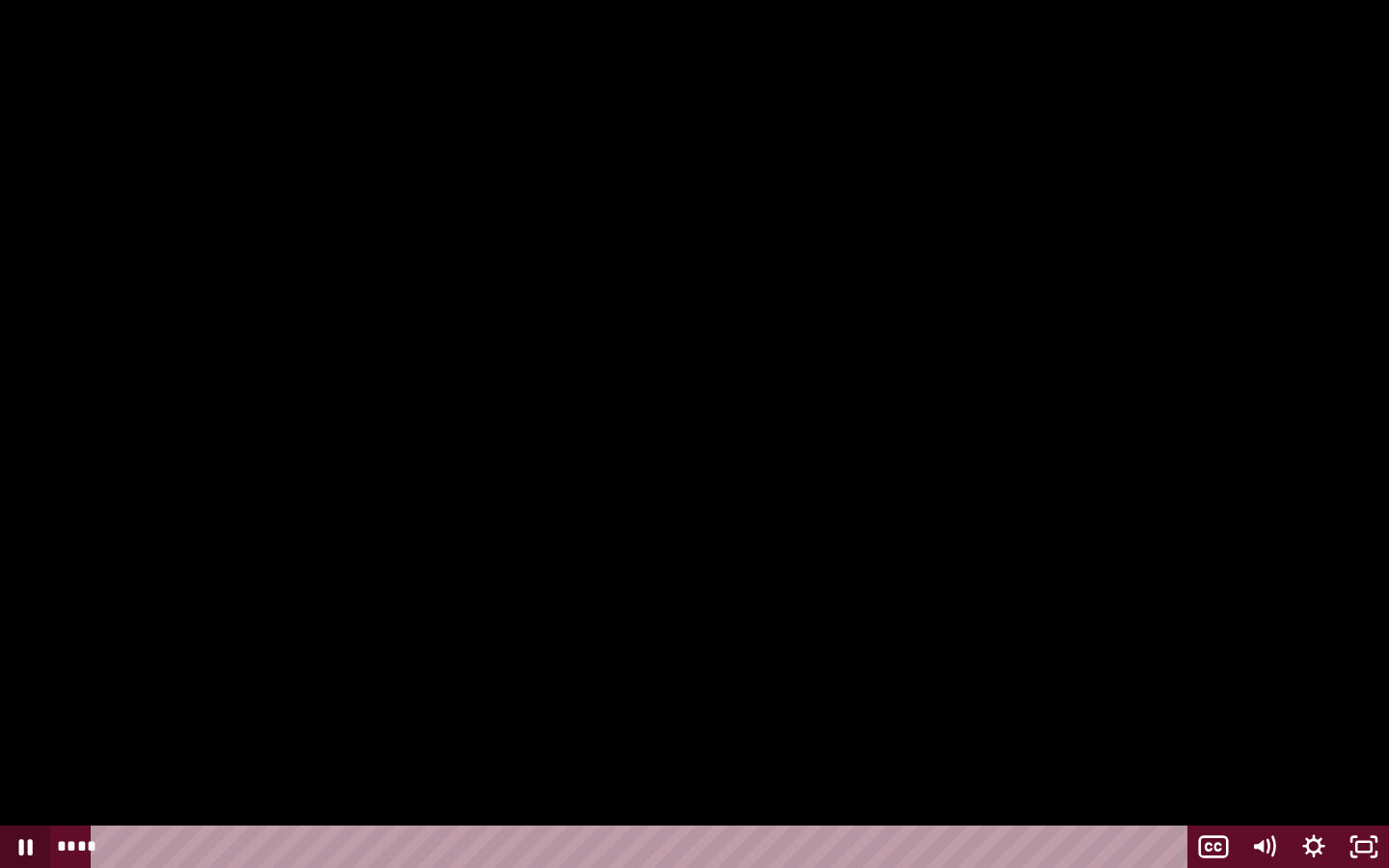 click 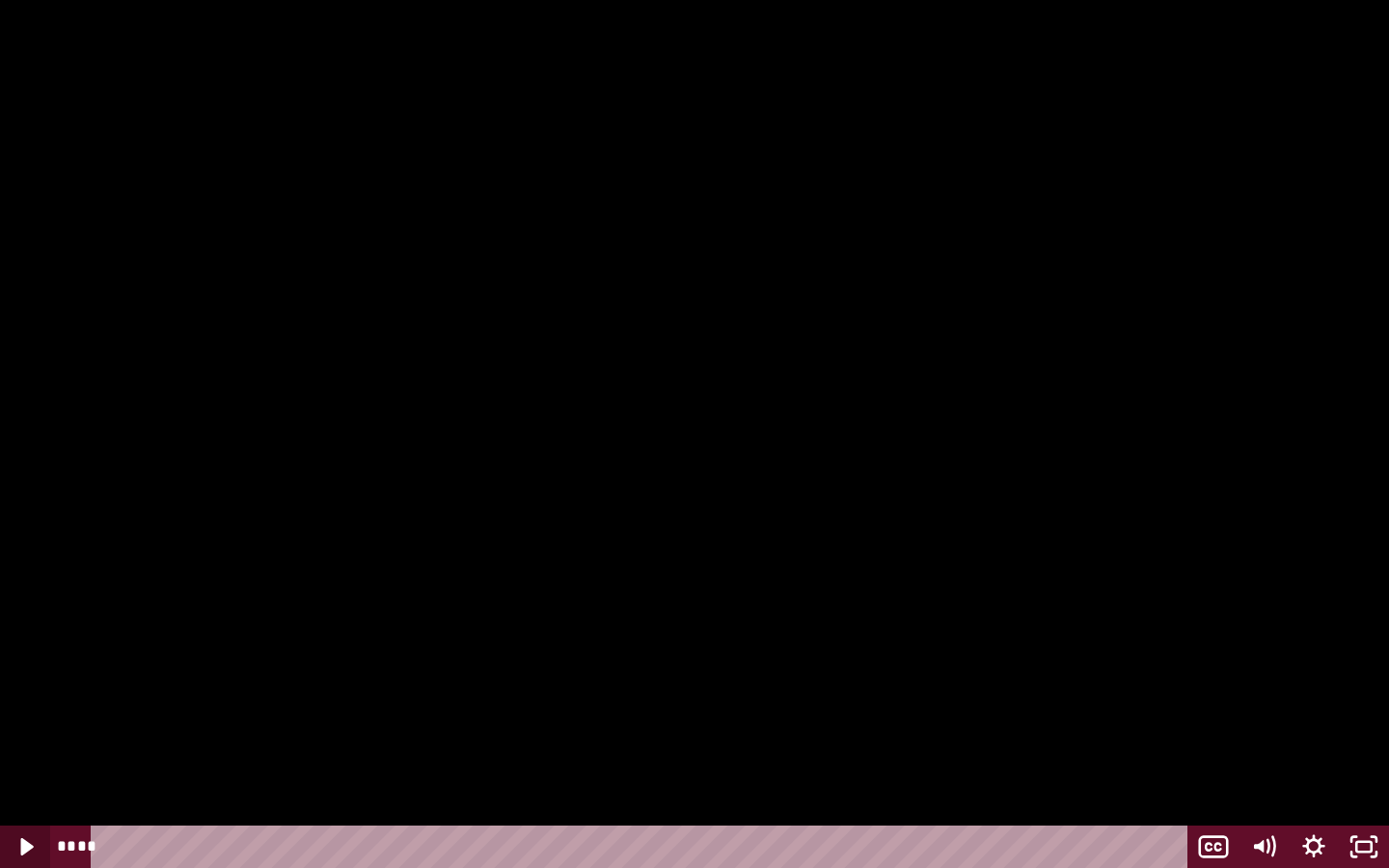 click 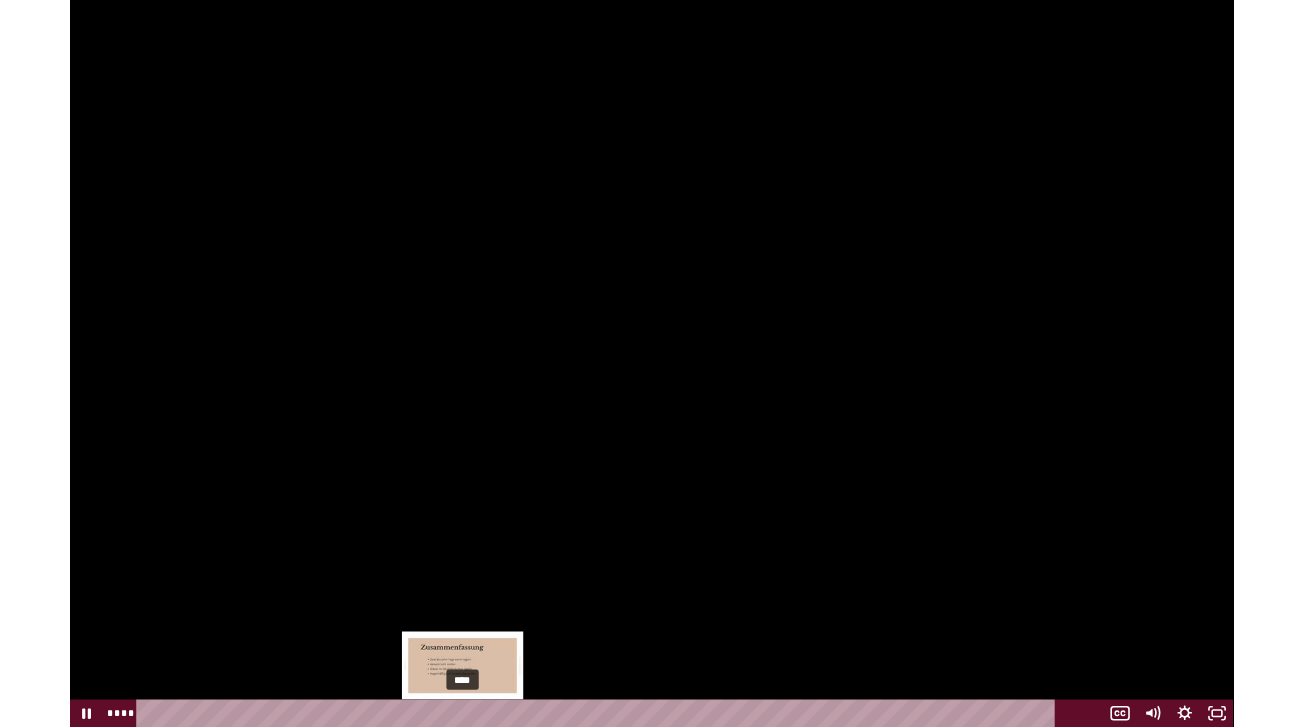 scroll, scrollTop: 378, scrollLeft: 0, axis: vertical 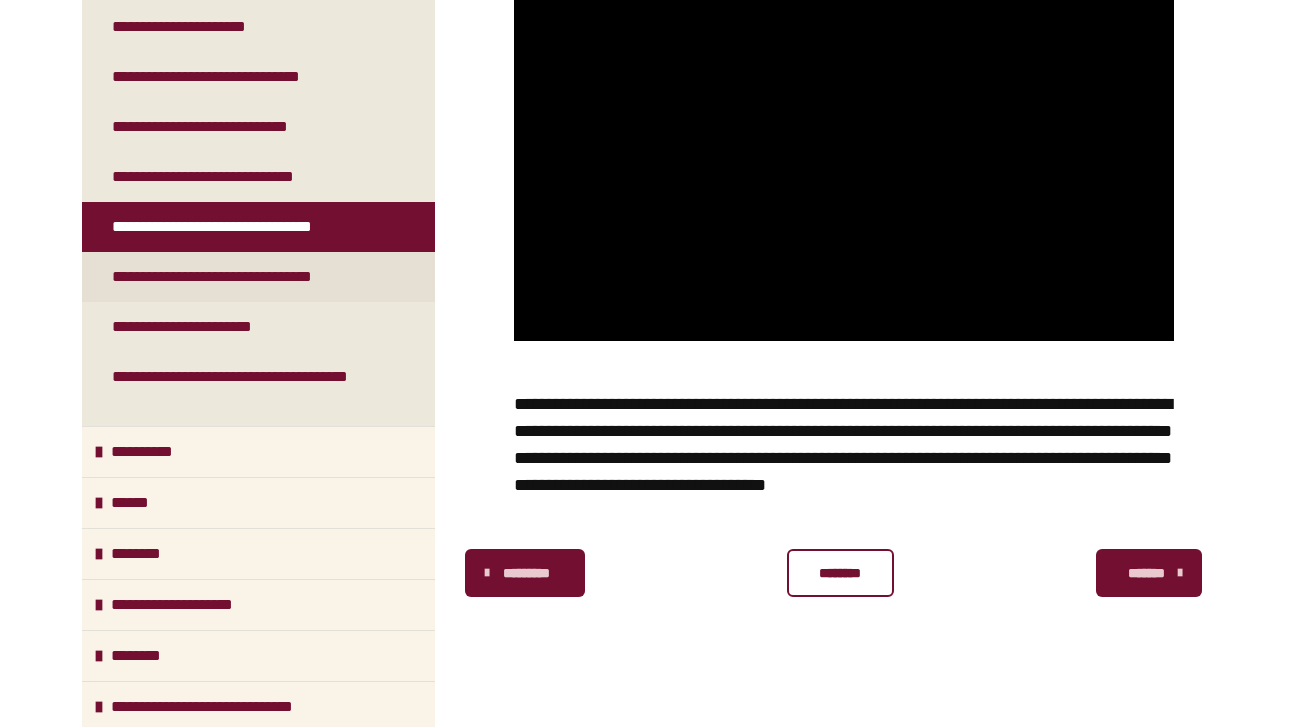 click on "**********" at bounding box center (238, 277) 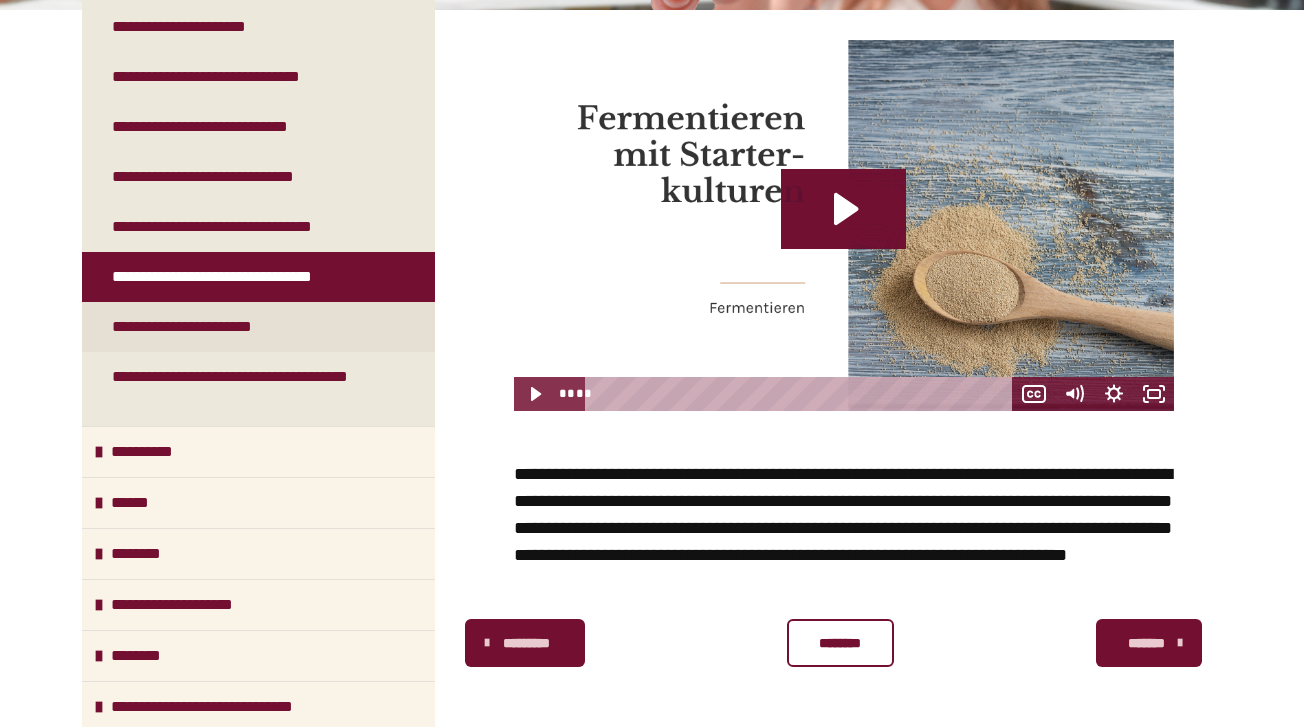 click on "**********" at bounding box center (204, 327) 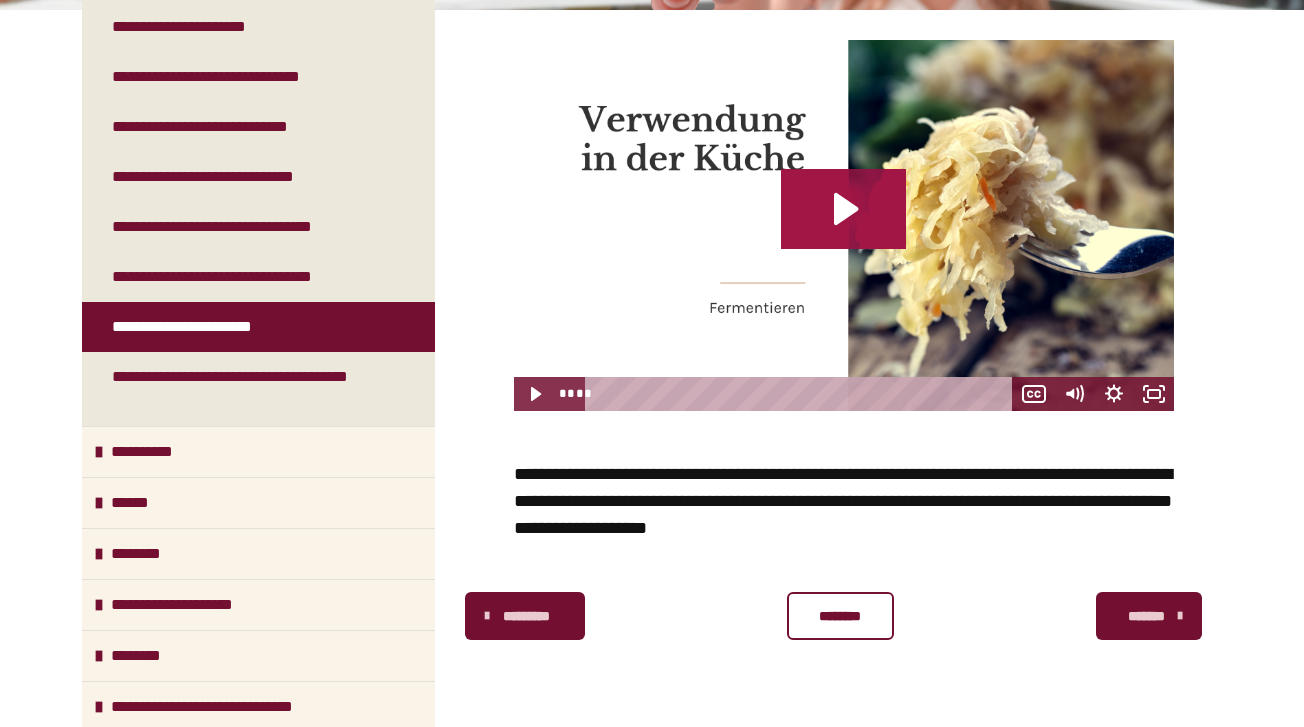 click 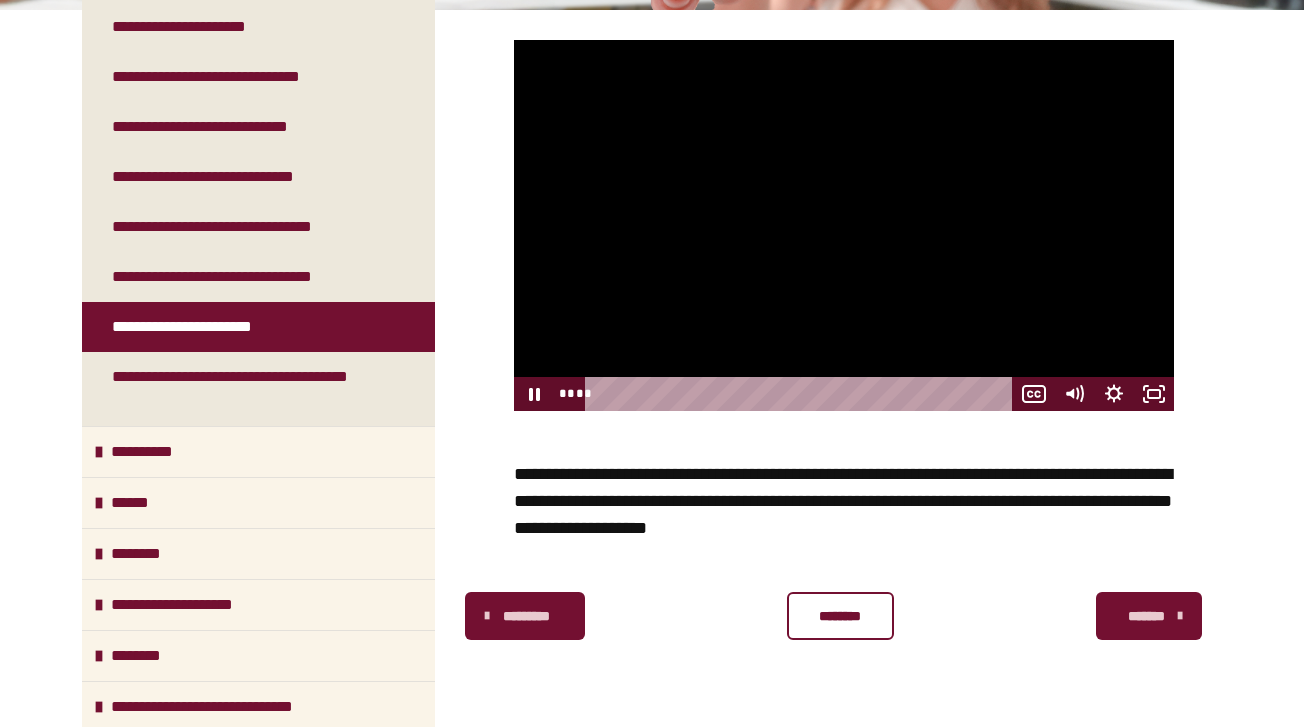 click at bounding box center (844, 225) 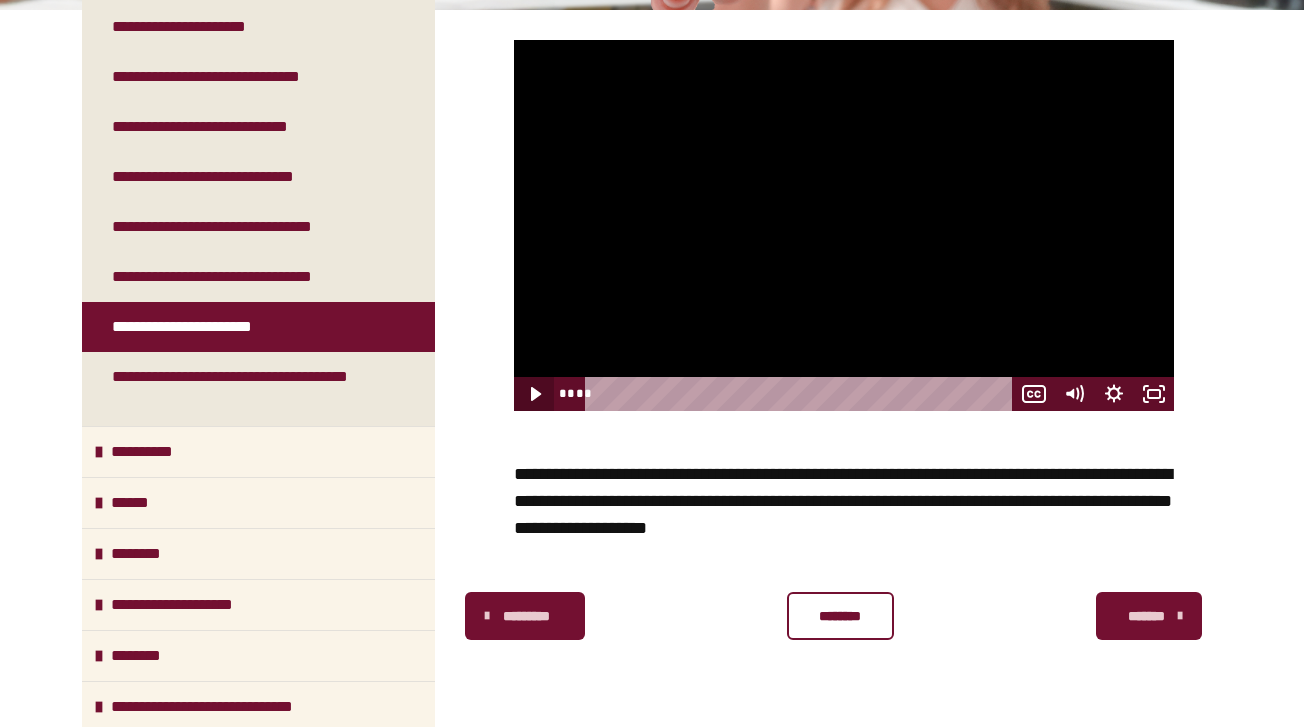 click 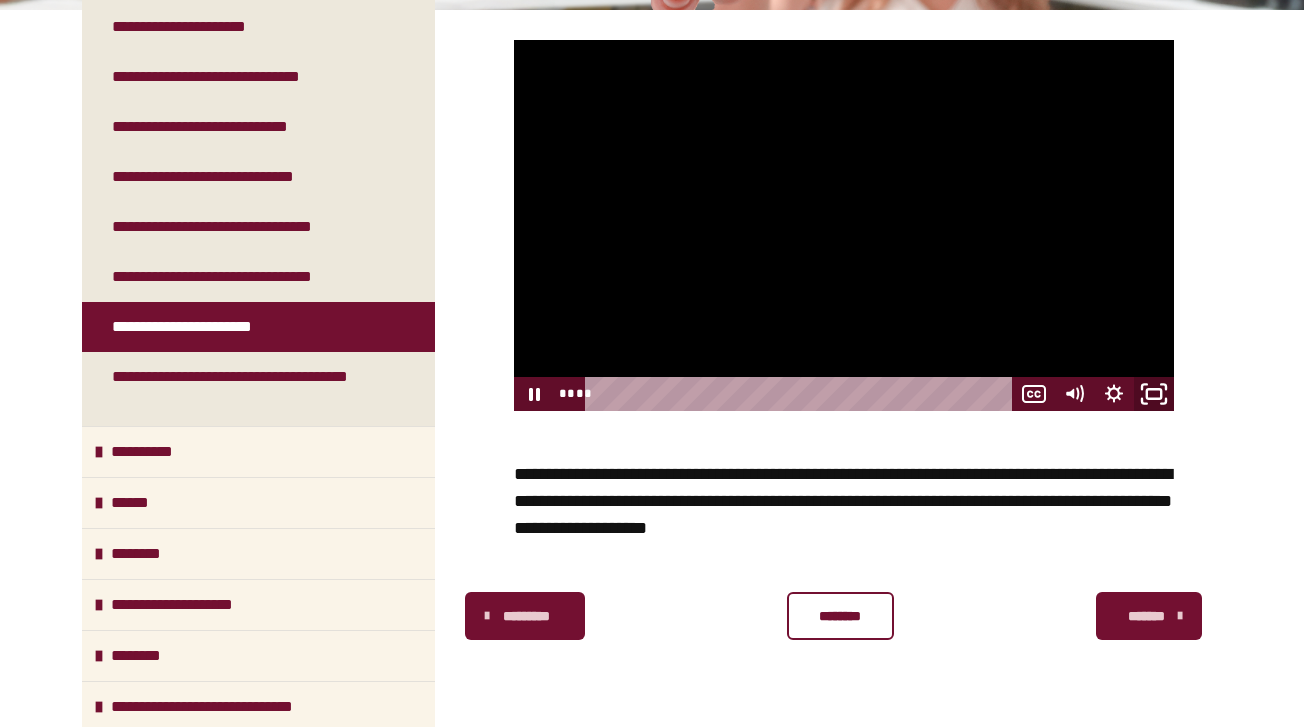 click 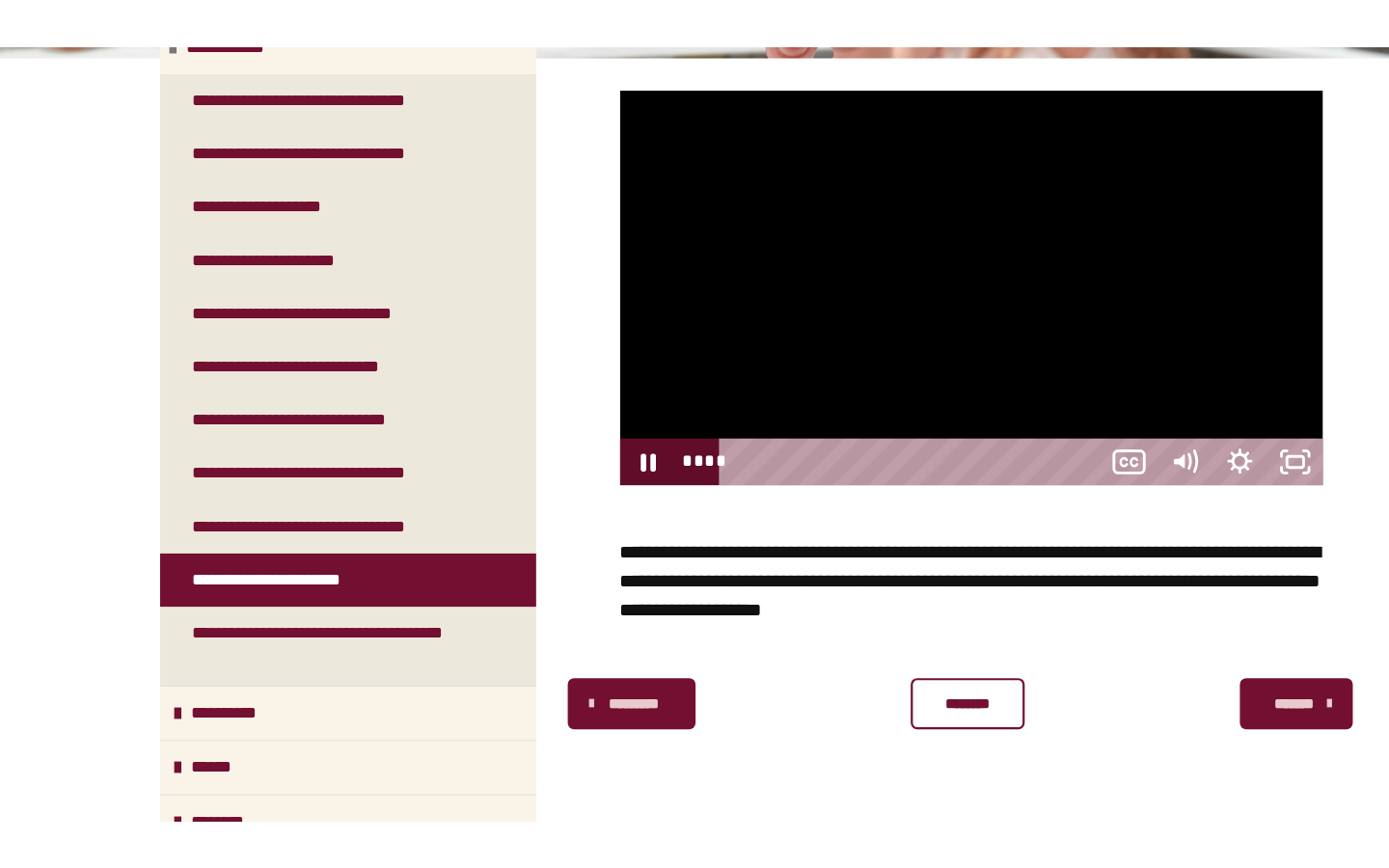scroll, scrollTop: 342, scrollLeft: 0, axis: vertical 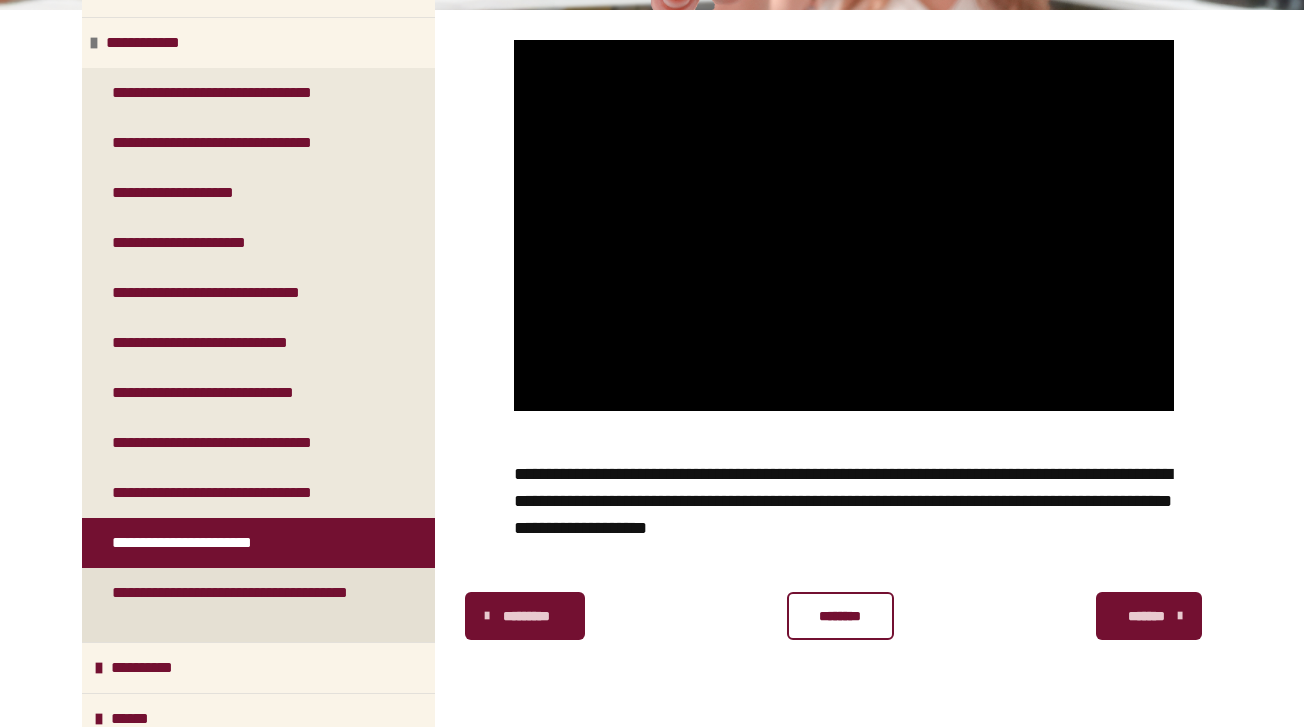 click on "**********" at bounding box center [250, 605] 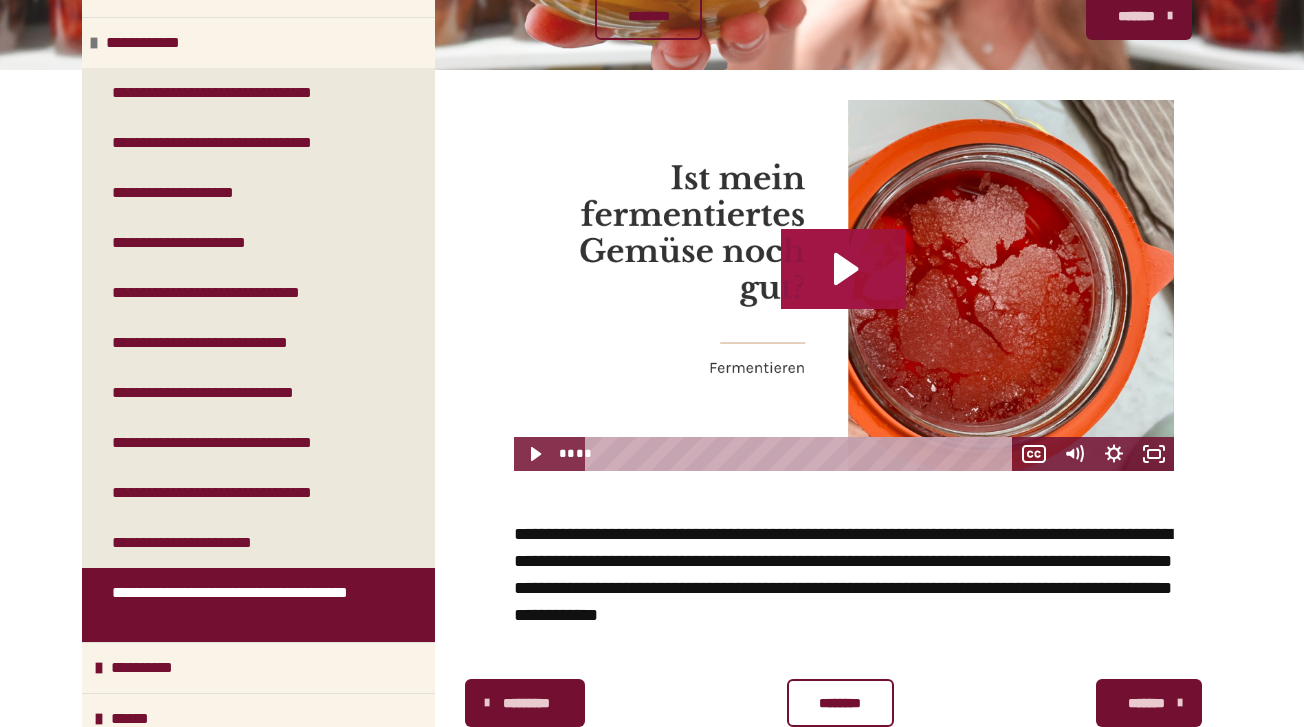 click 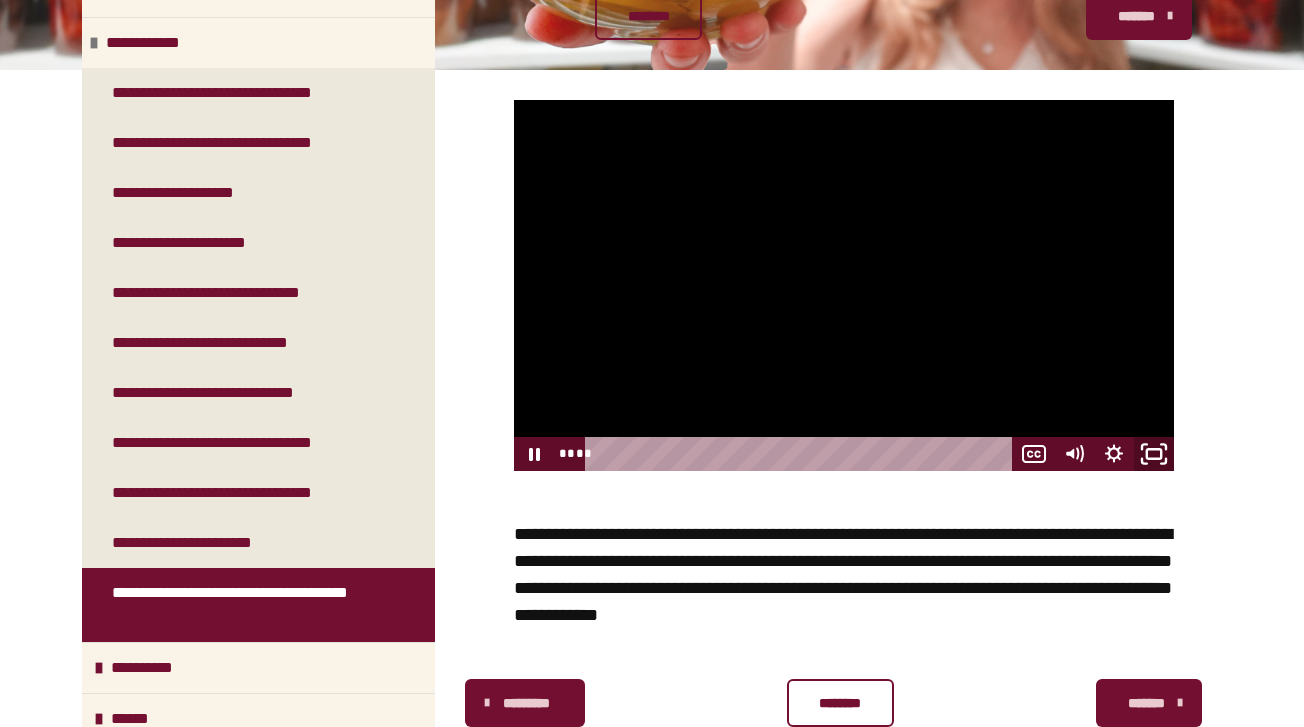 click 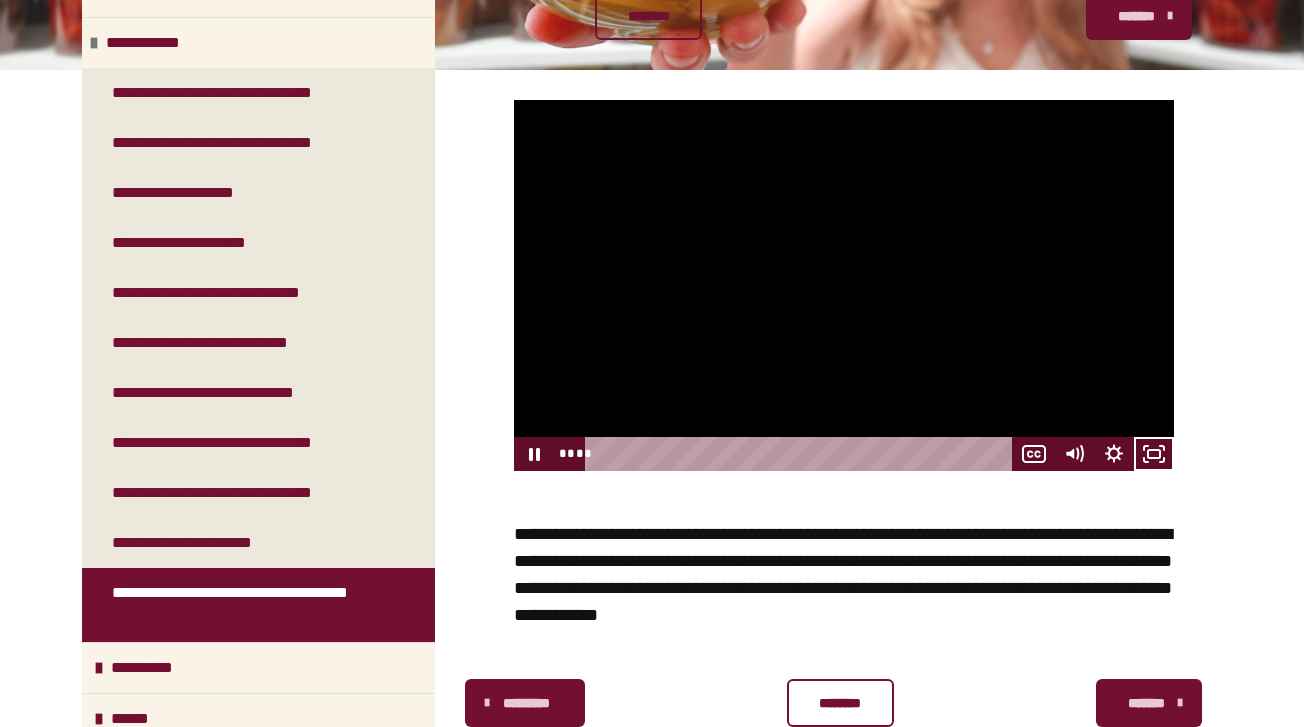 click at bounding box center (844, 285) 